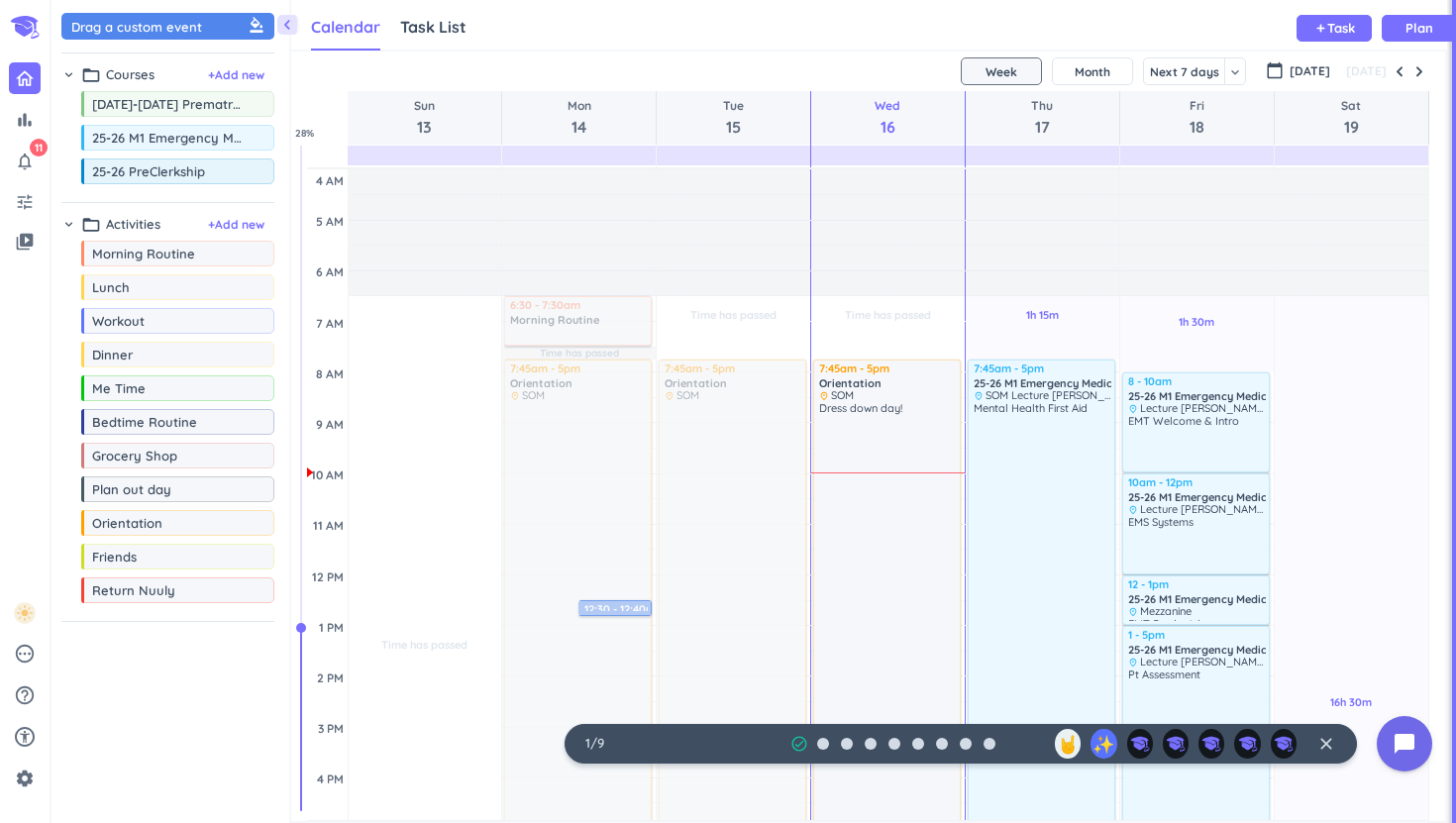 scroll, scrollTop: 0, scrollLeft: 0, axis: both 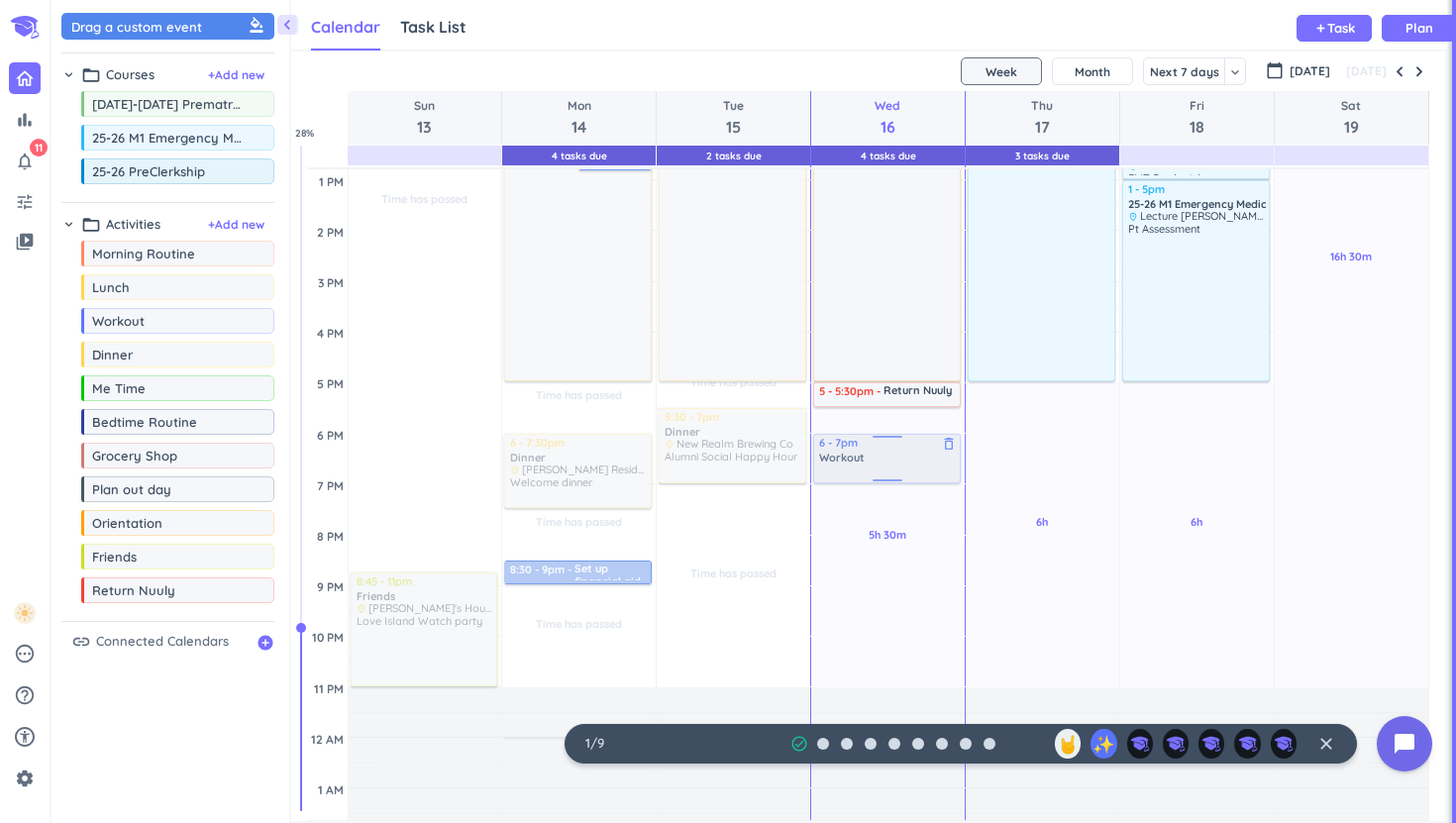 drag, startPoint x: 157, startPoint y: 325, endPoint x: 901, endPoint y: 436, distance: 752.2347 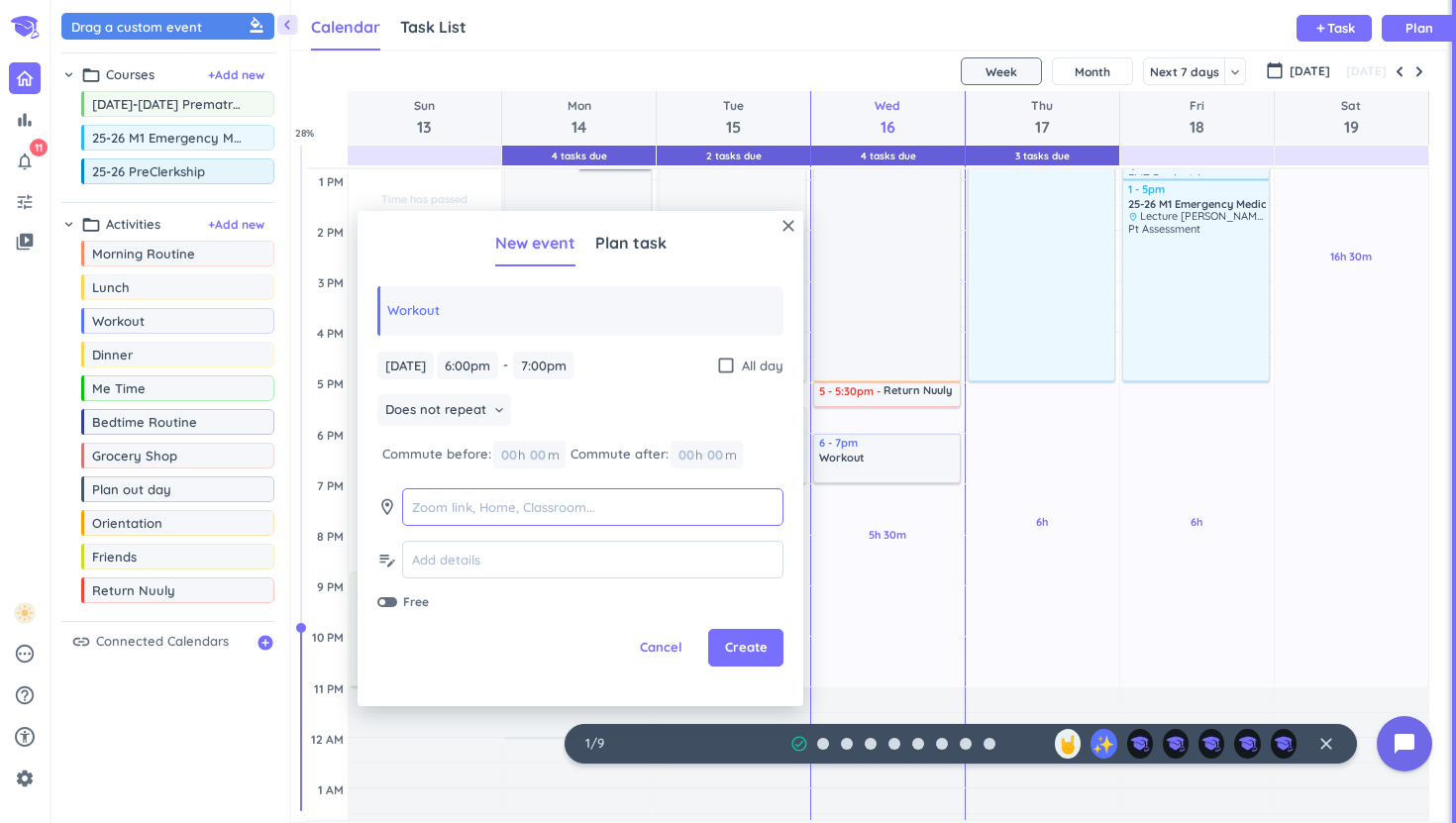click at bounding box center [592, 507] 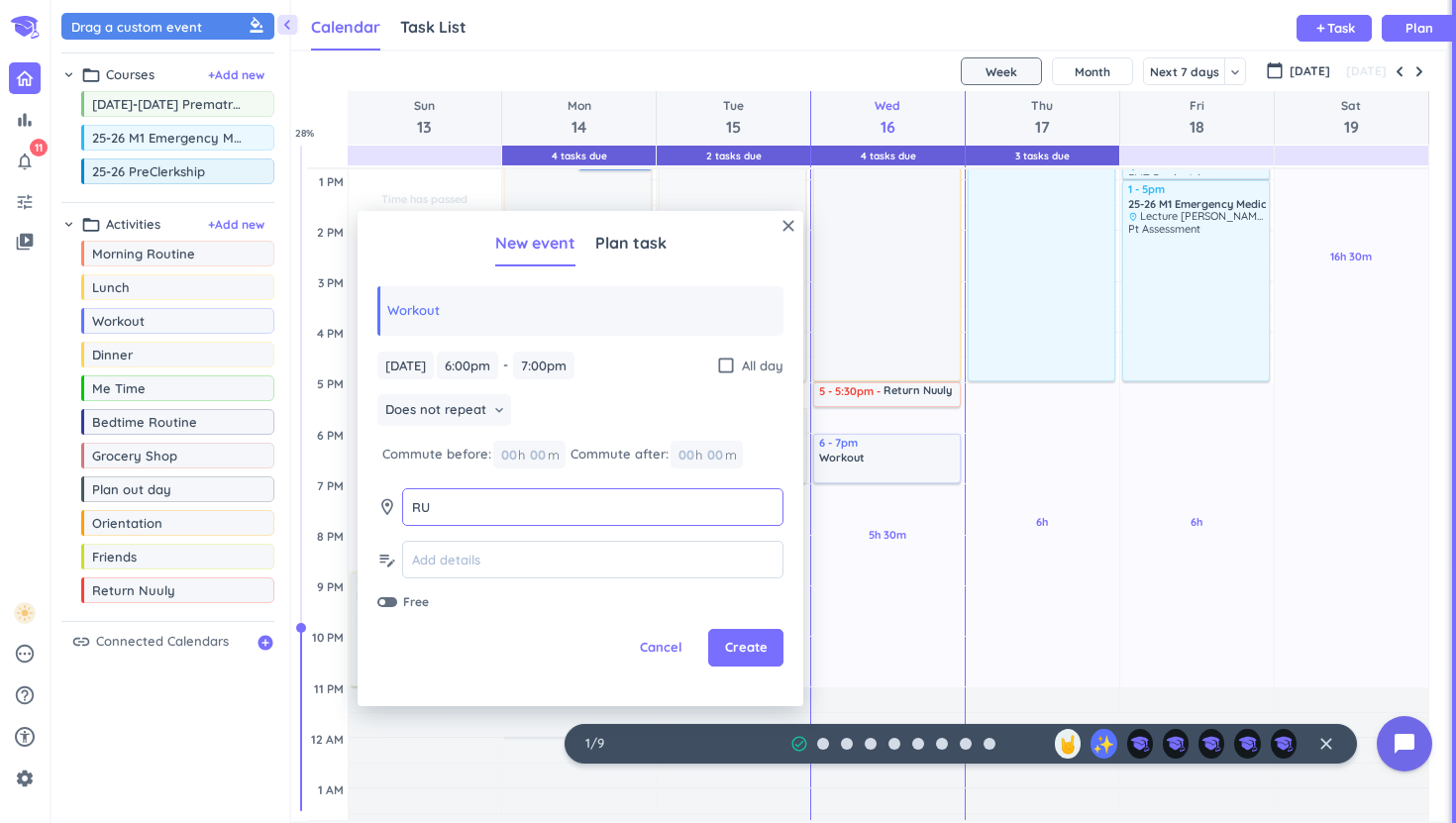 type on "R" 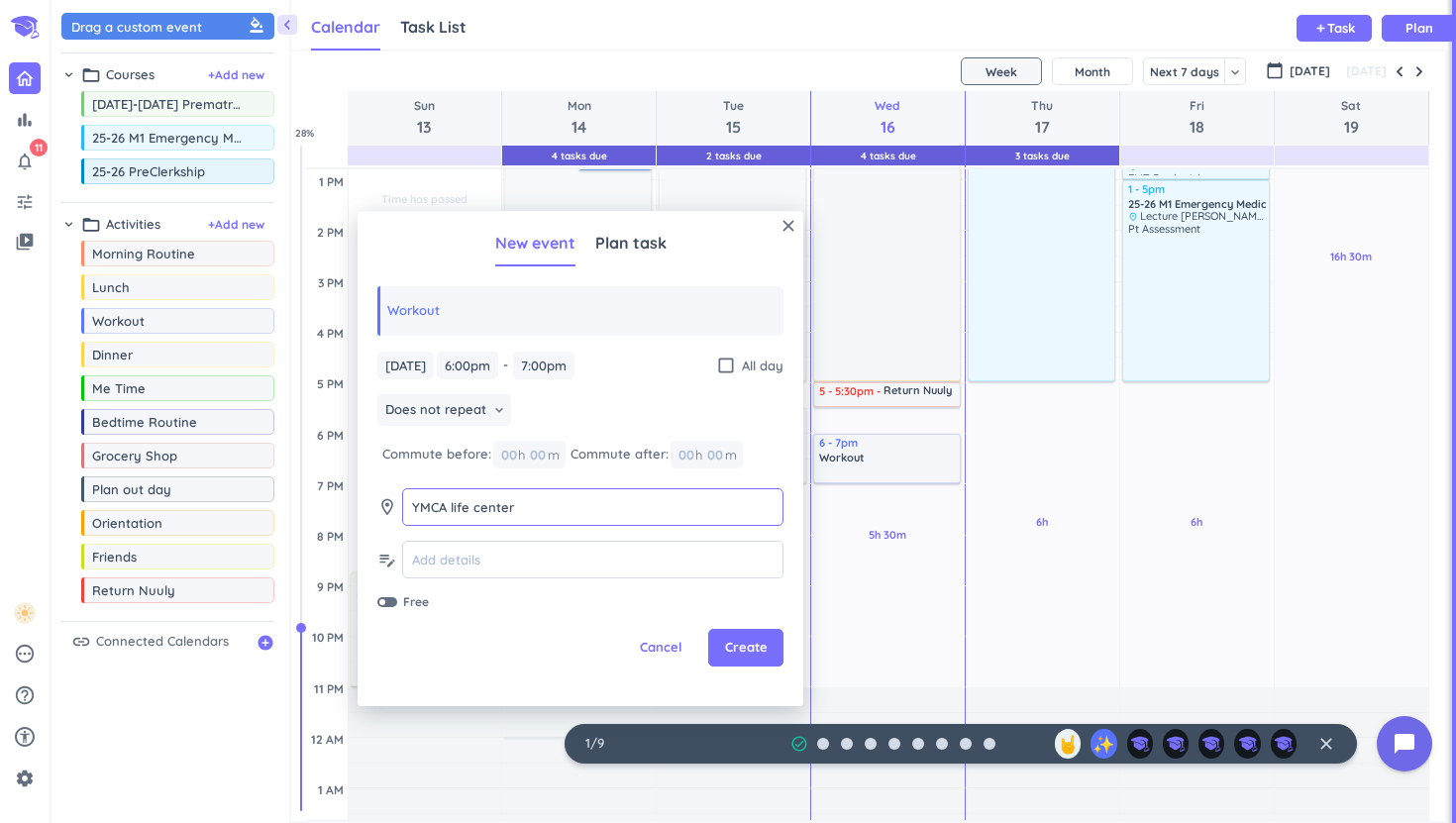 type on "YMCA life center" 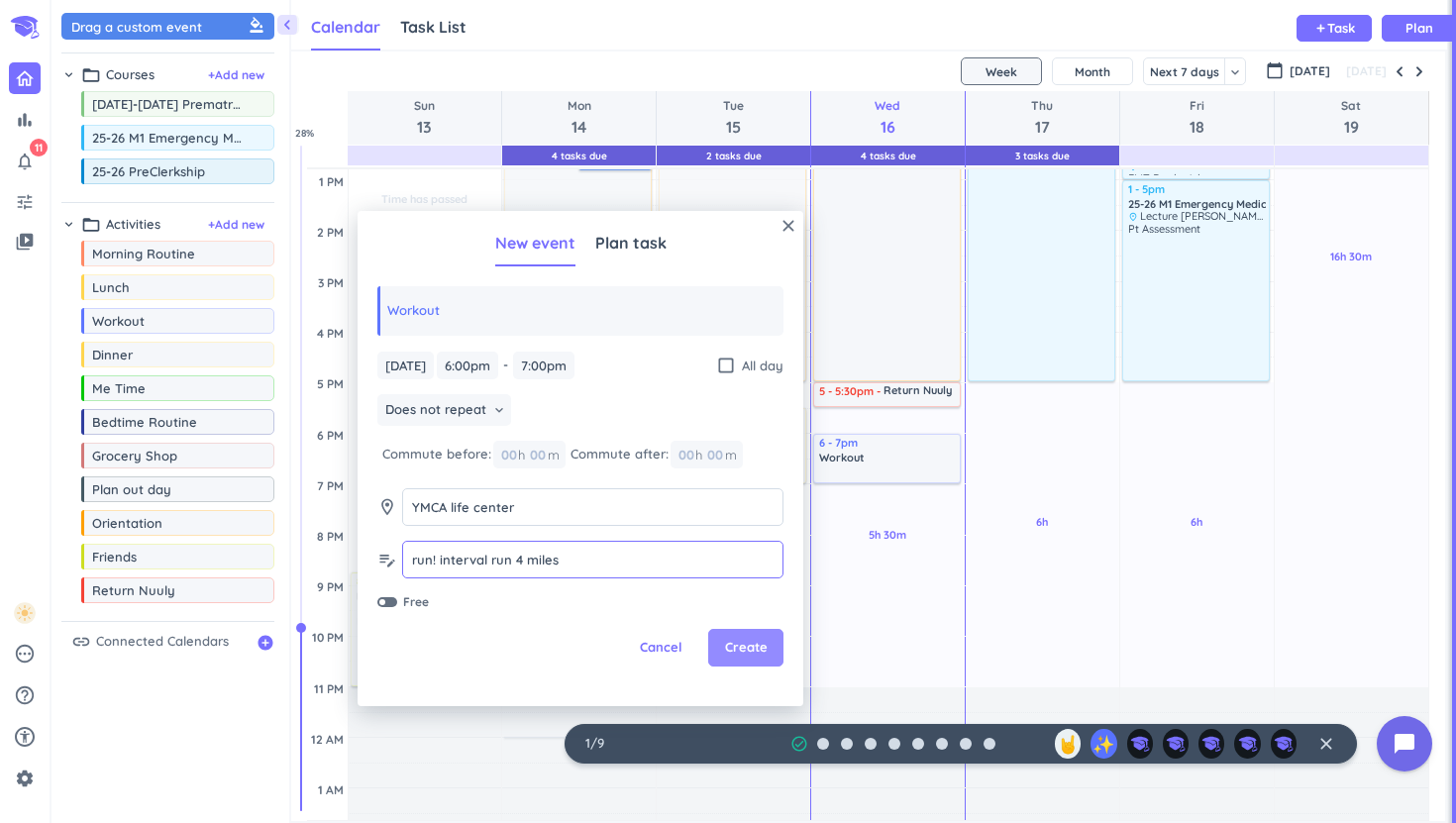 type on "run! interval run 4 miles" 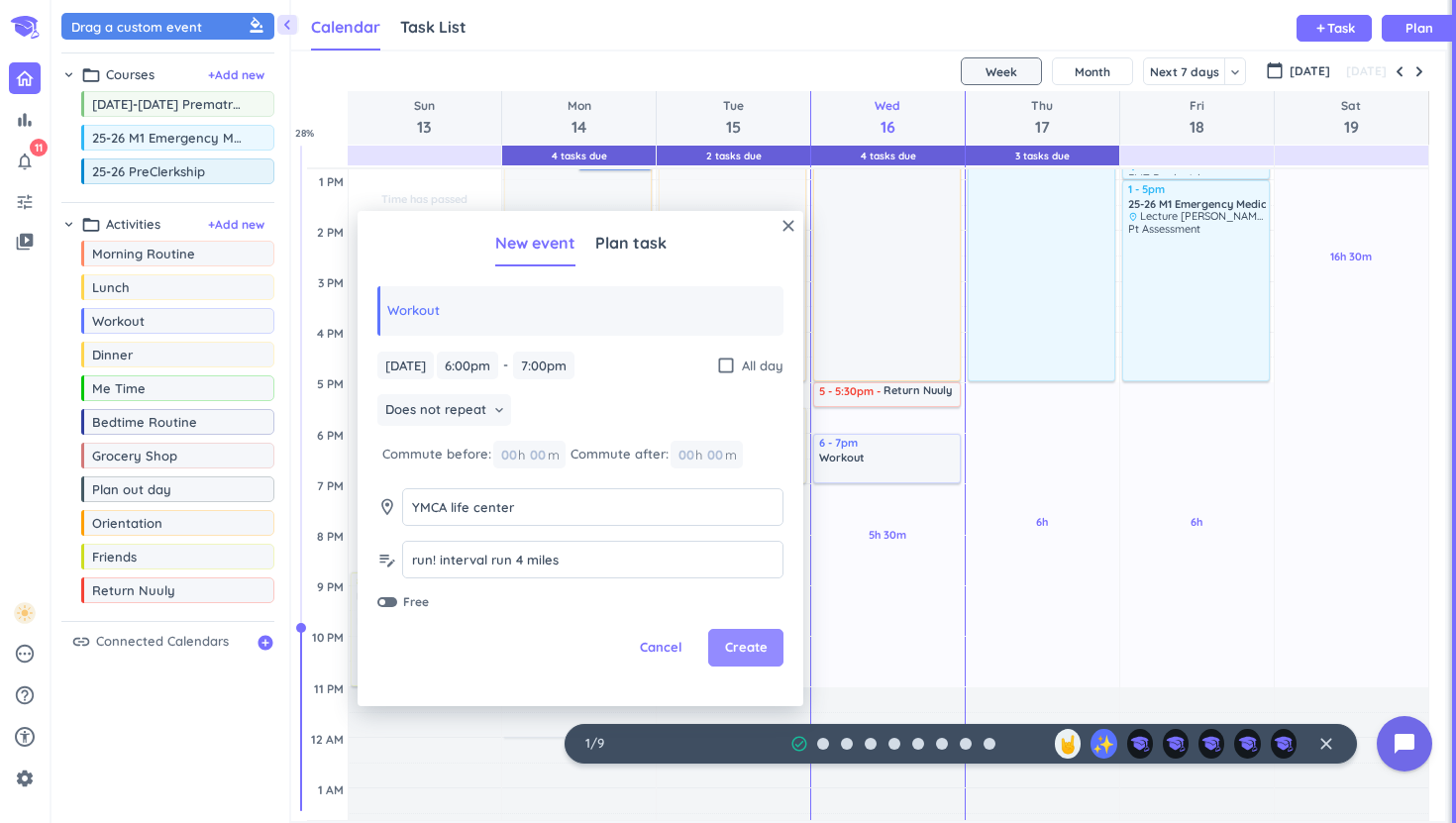 click on "Create" at bounding box center (746, 648) 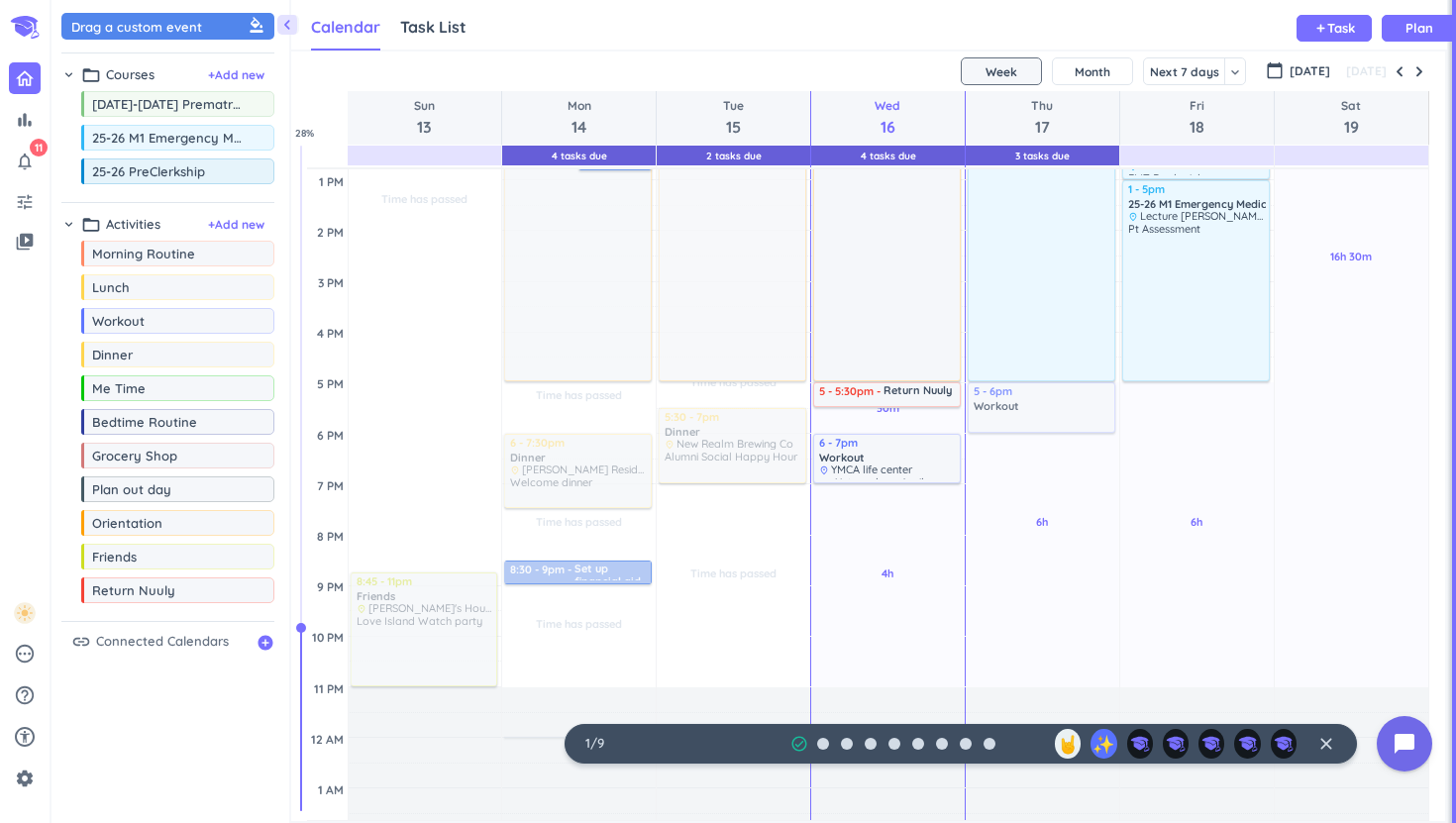 drag, startPoint x: 164, startPoint y: 333, endPoint x: 1050, endPoint y: 386, distance: 887.5838 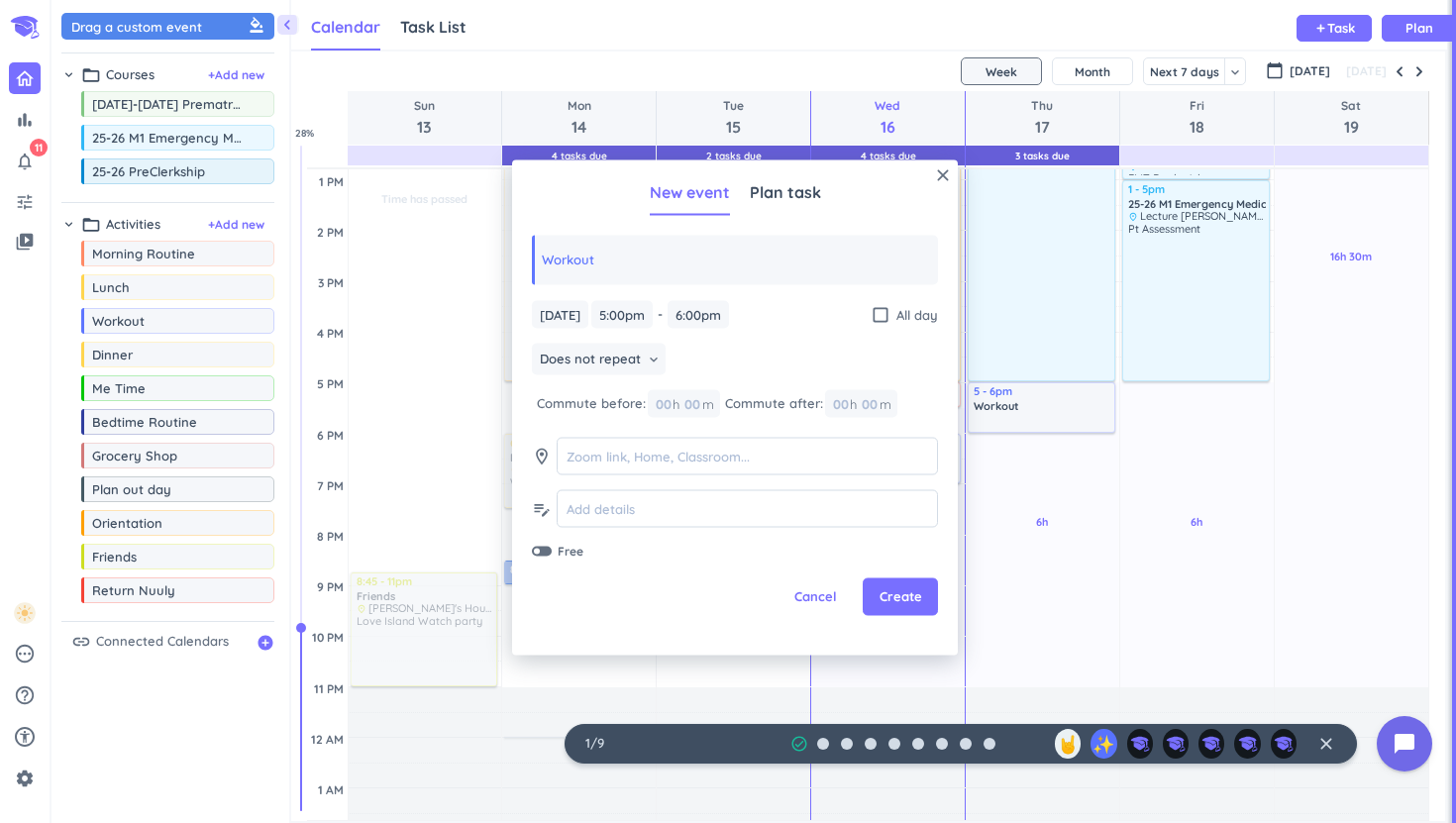 click on "[DATE] [DATE]   5:00pm 5:00pm - 6:00pm 6:00pm check_box_outline_blank All day Does not repeat keyboard_arrow_down Commute before: 00 h 00 m Commute after: 00 h 00 m room edit_note Free" at bounding box center [735, 430] 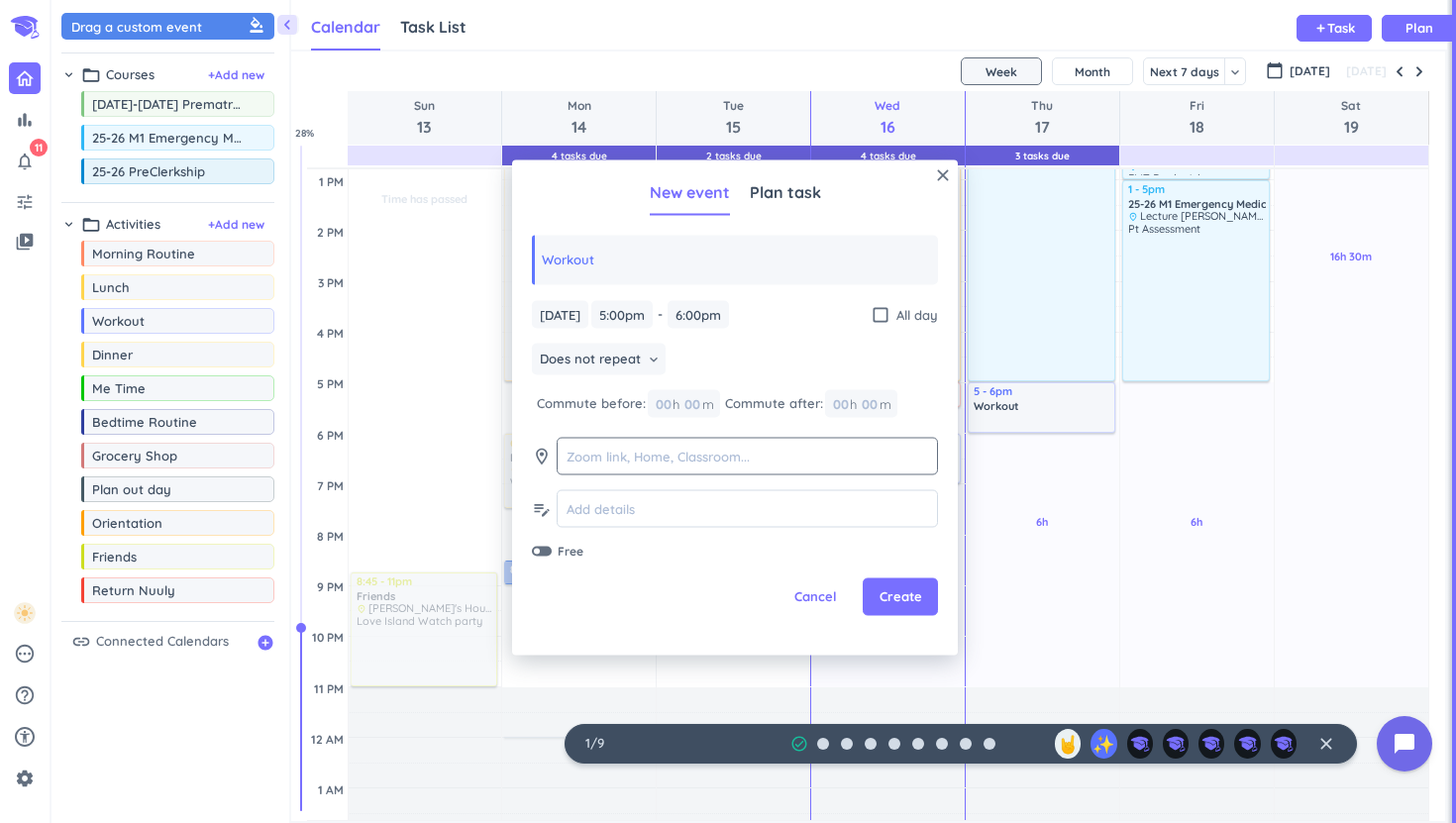 click 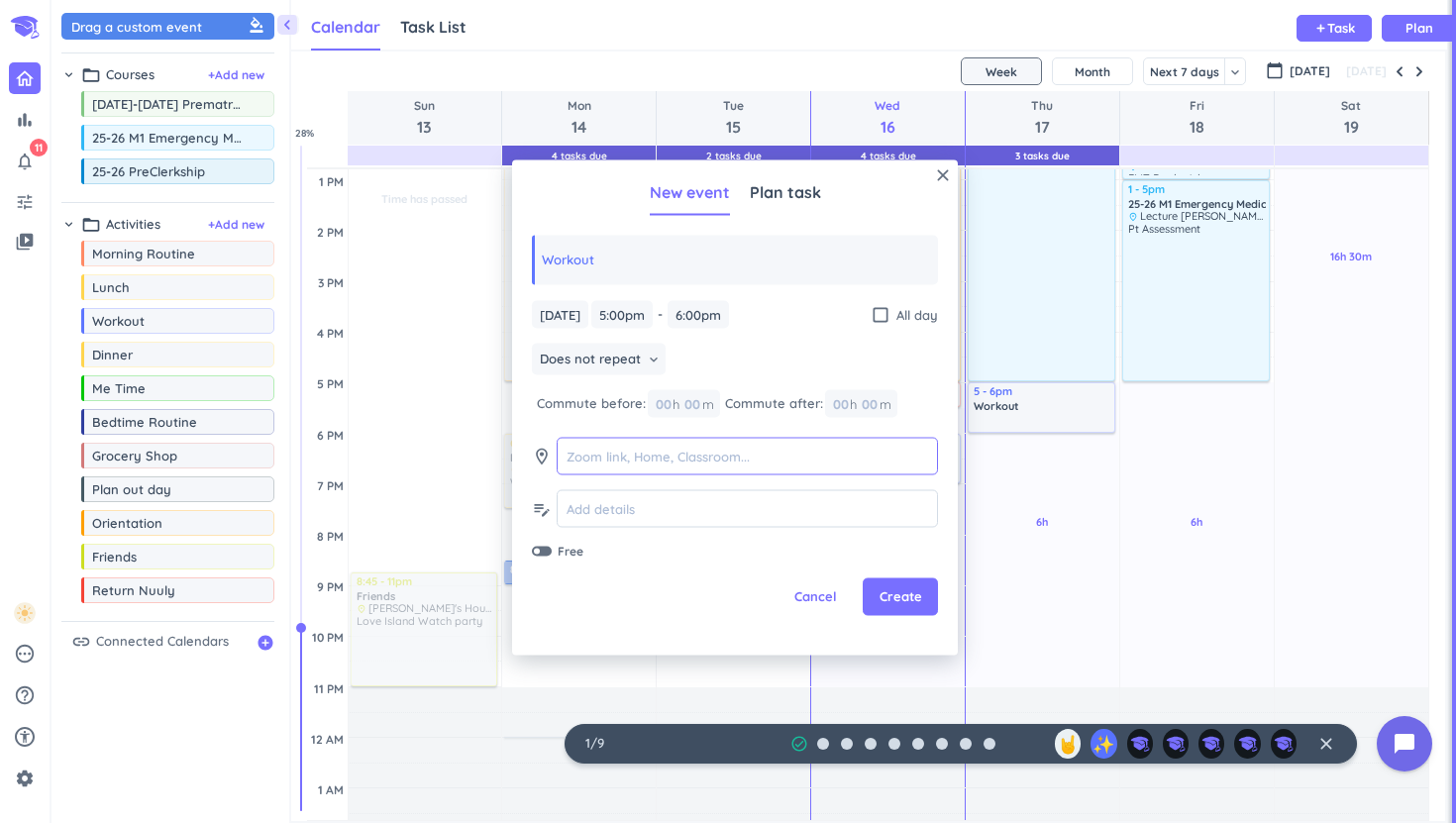 click at bounding box center (747, 456) 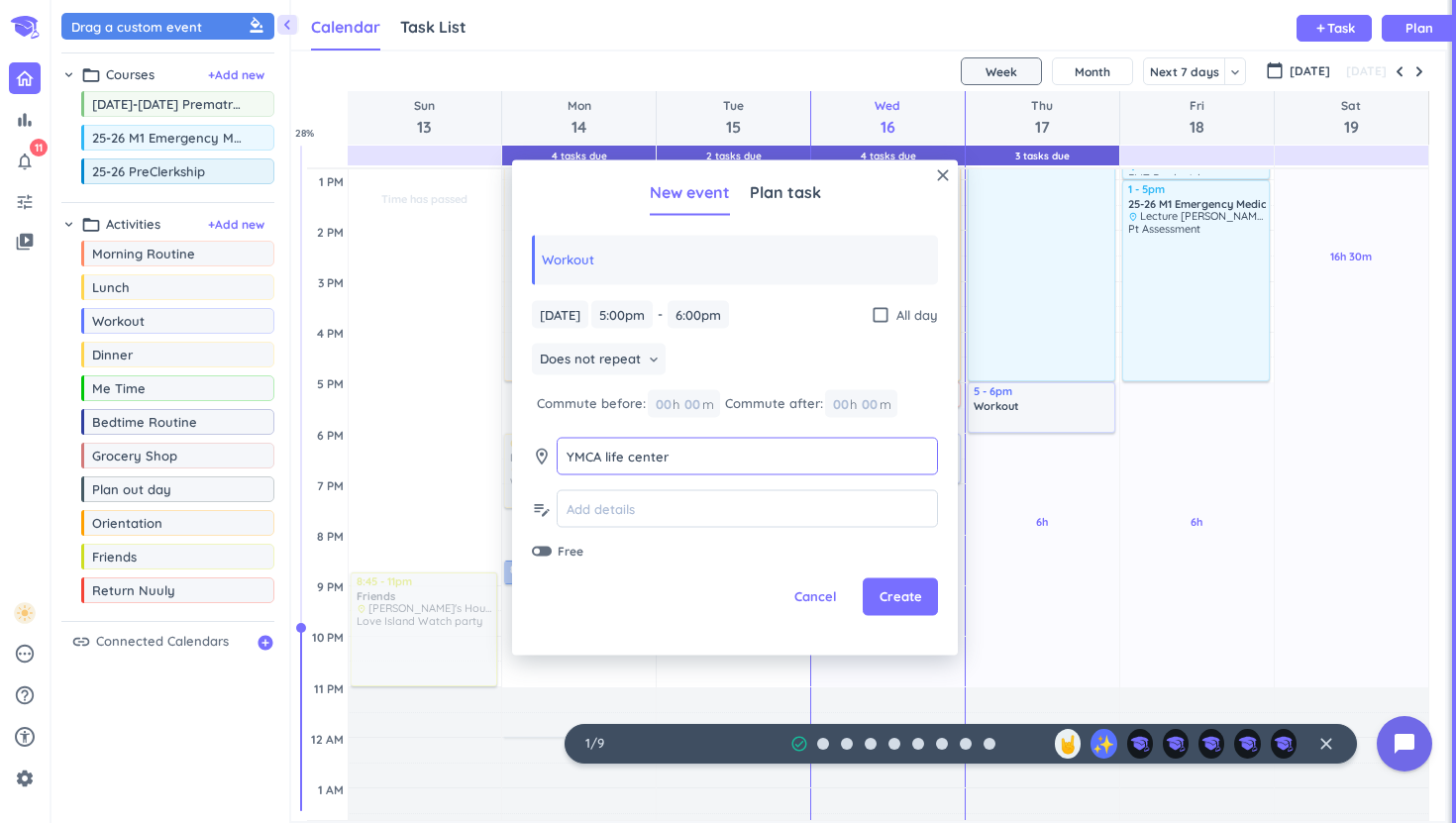 type on "YMCA life center" 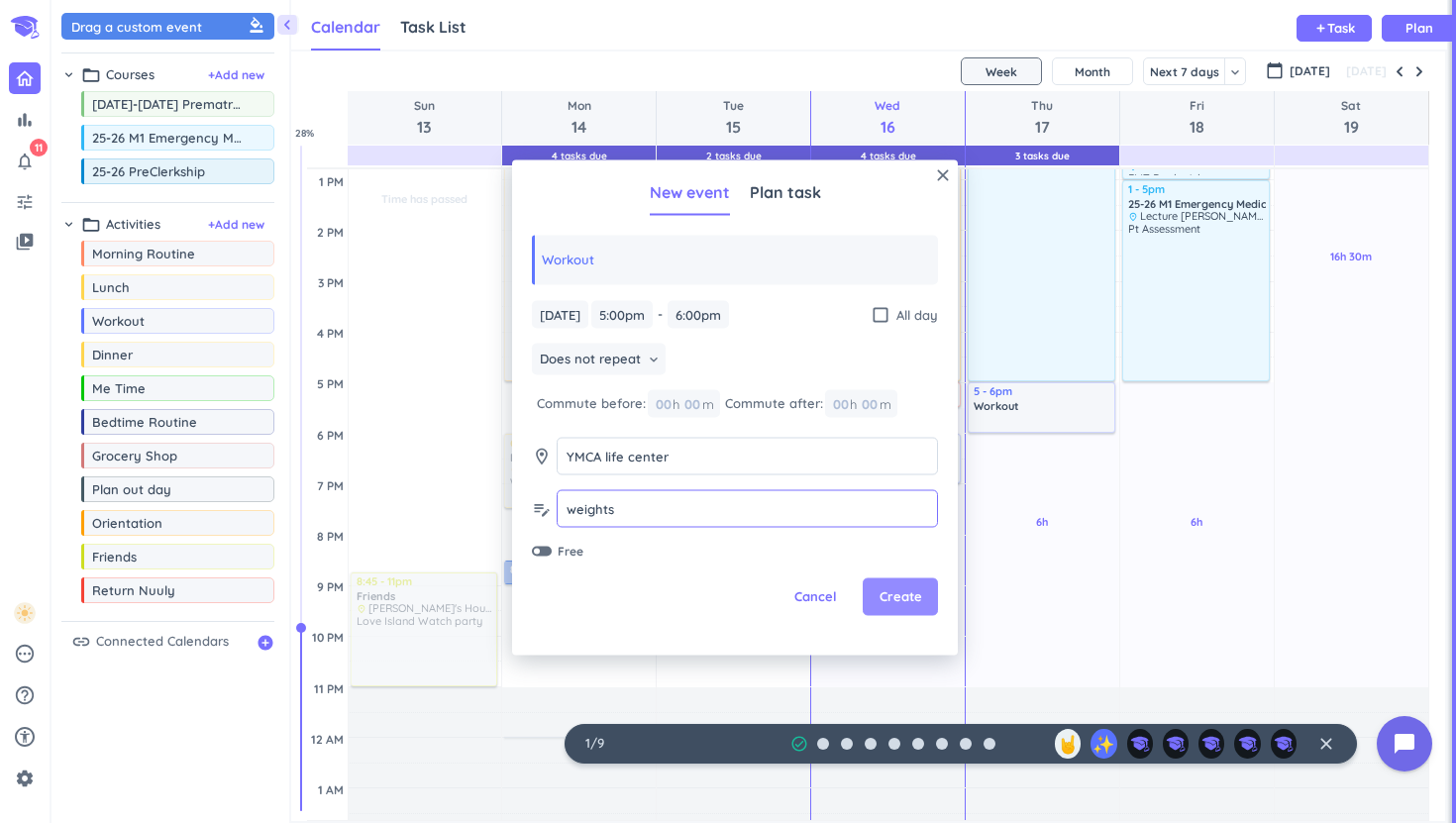 type on "weights" 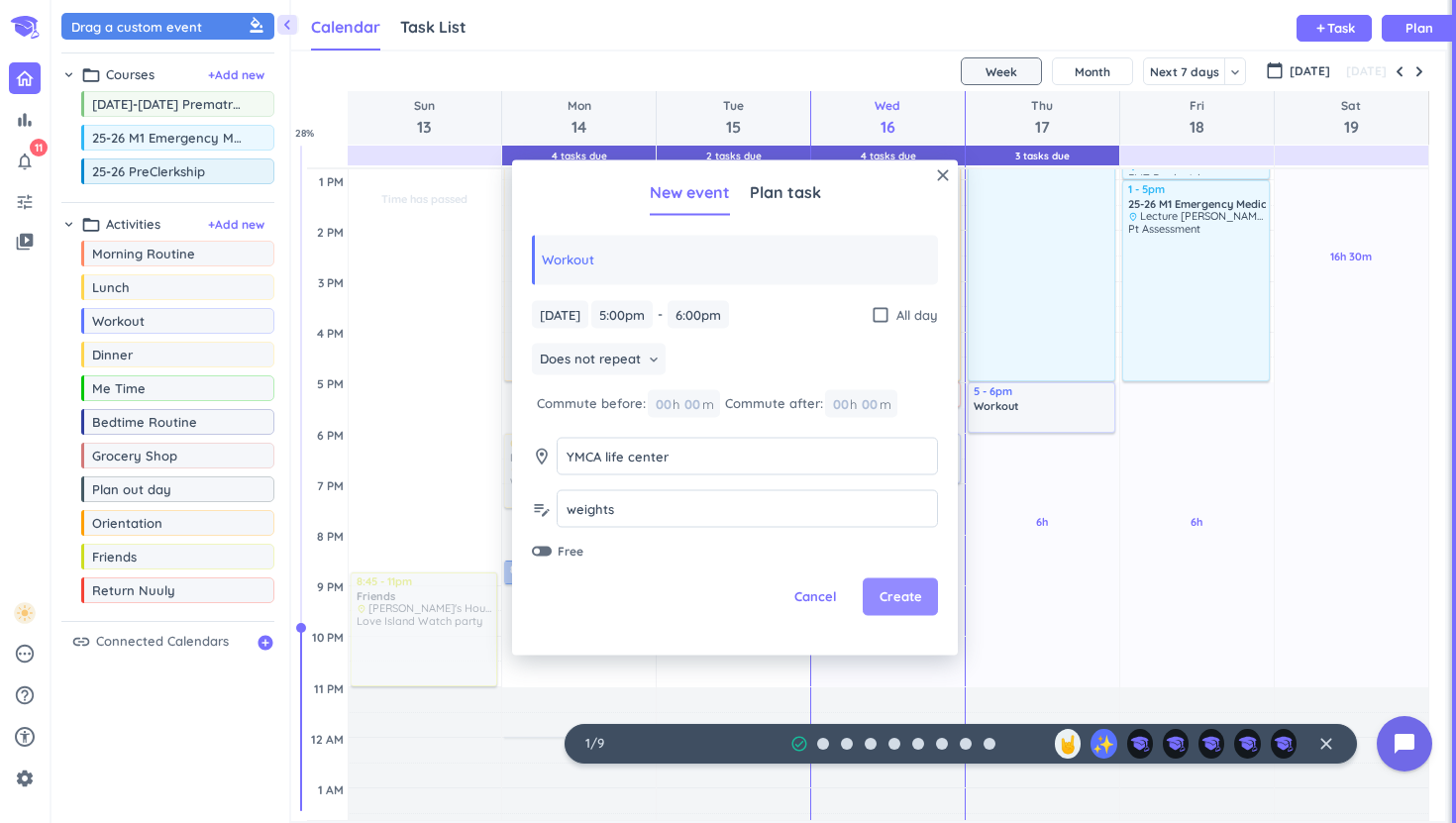 click on "Create" at bounding box center [900, 597] 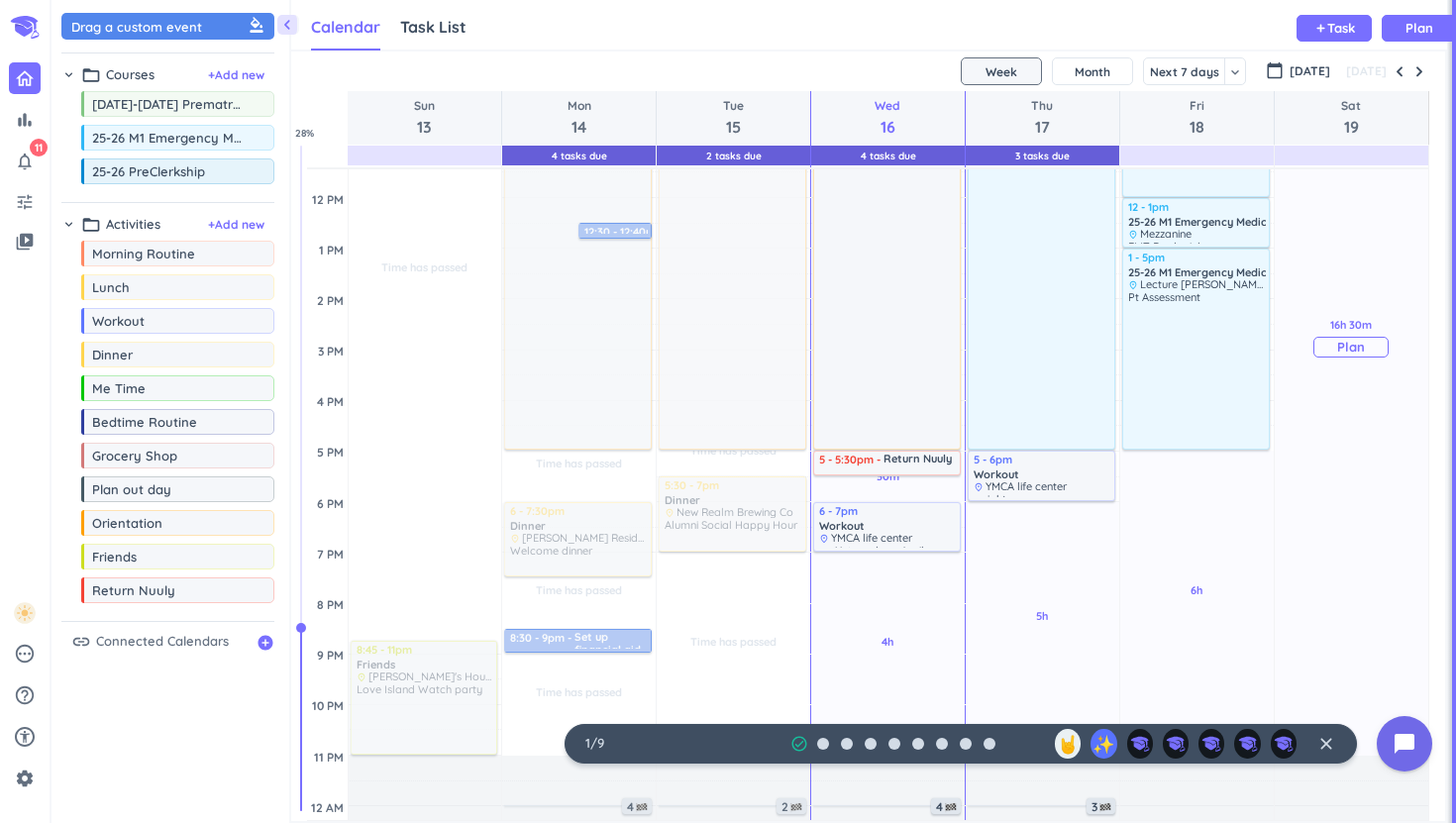 scroll, scrollTop: 389, scrollLeft: 0, axis: vertical 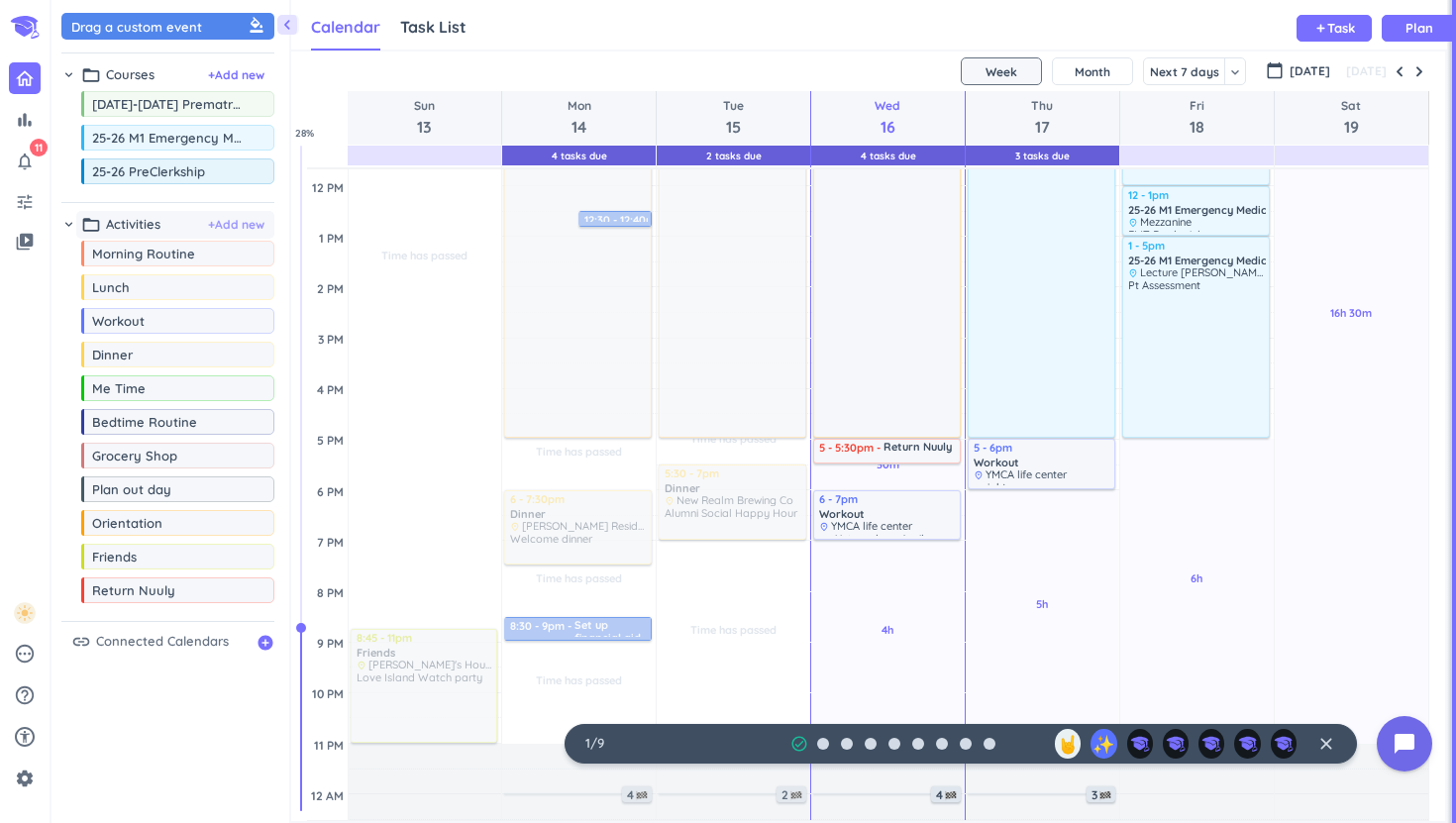 click on "+  Add new" at bounding box center (236, 225) 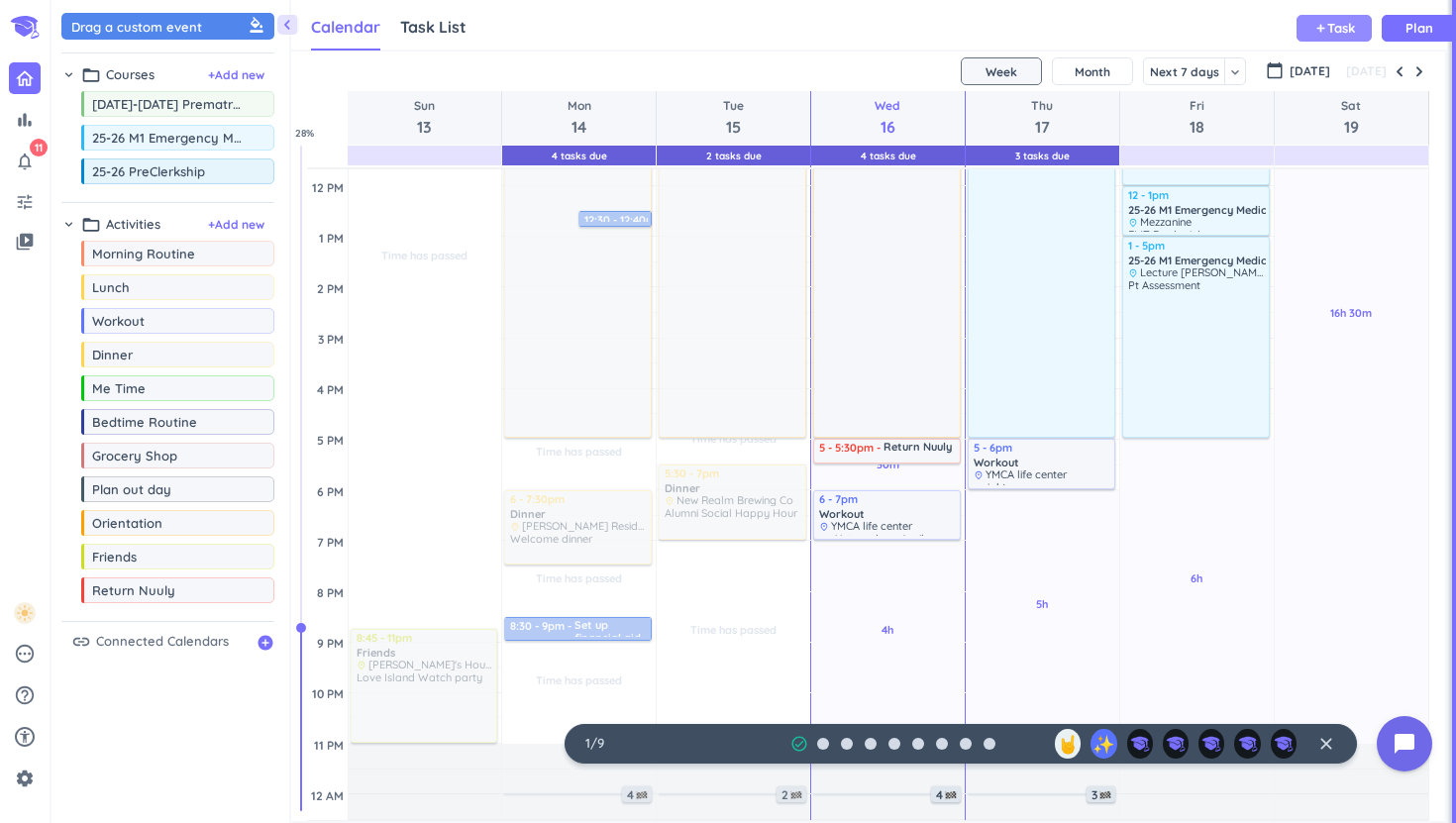 click on "add Task" at bounding box center (1334, 28) 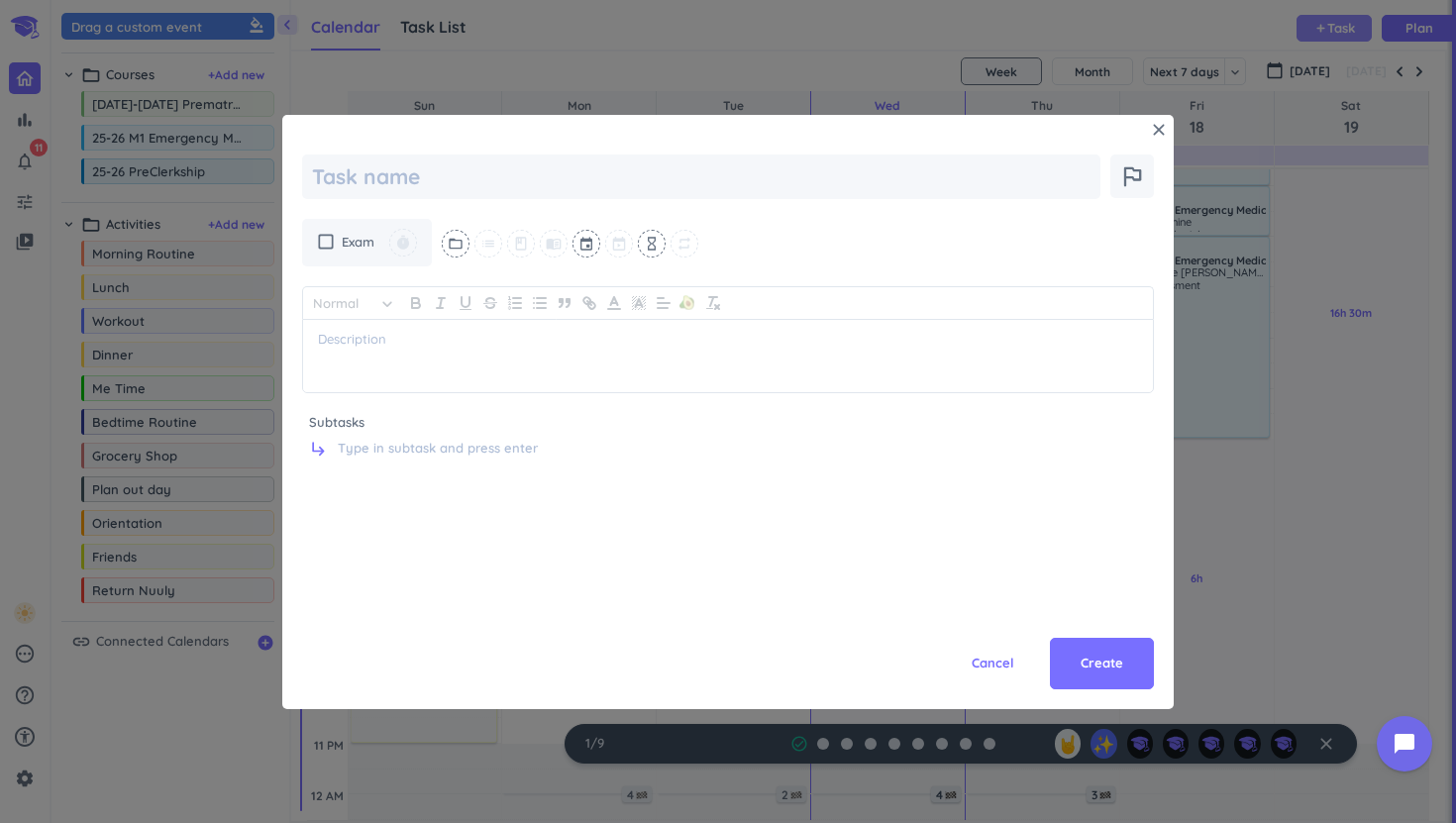 scroll, scrollTop: 0, scrollLeft: 0, axis: both 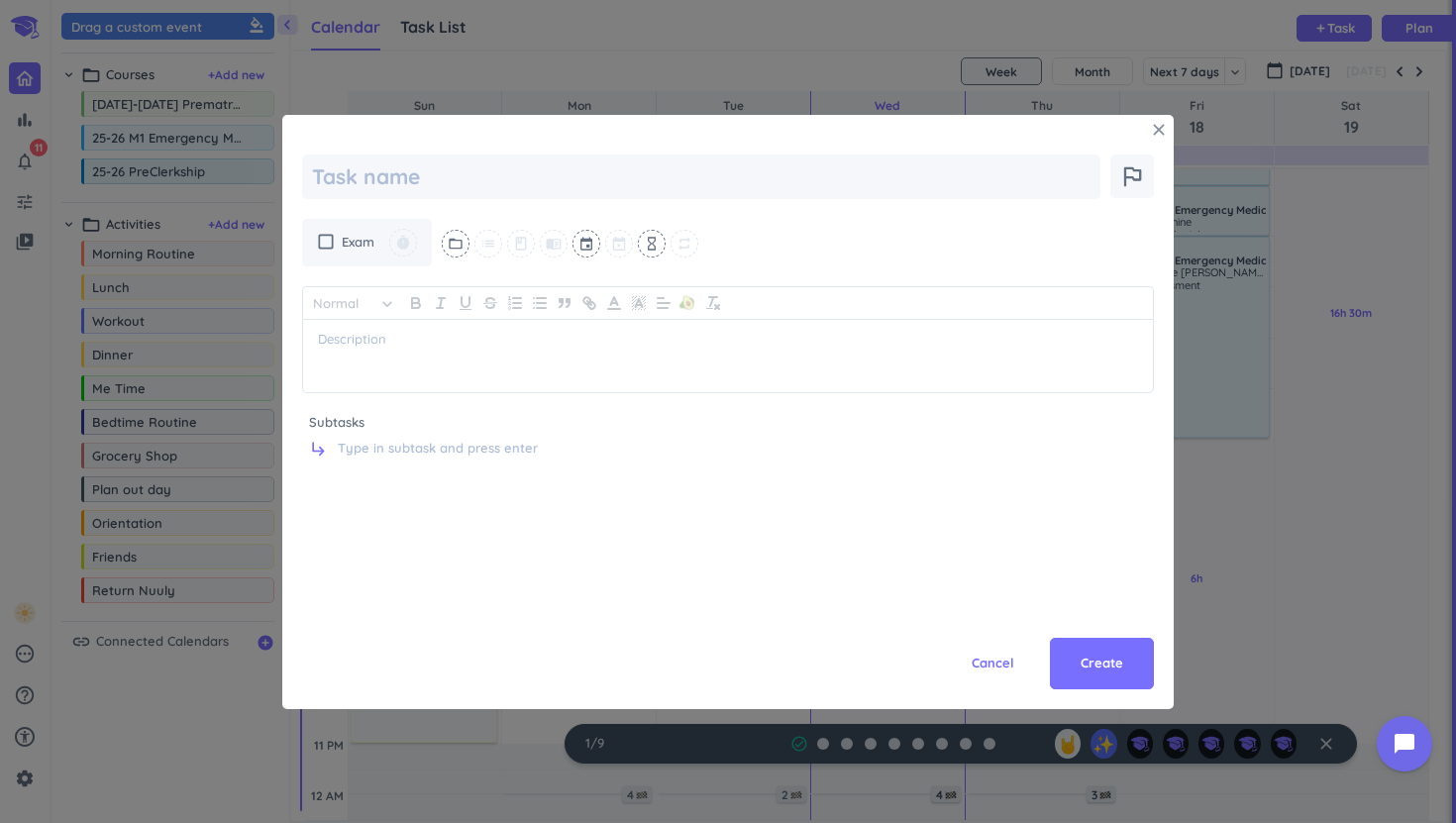 click on "close" at bounding box center (1159, 130) 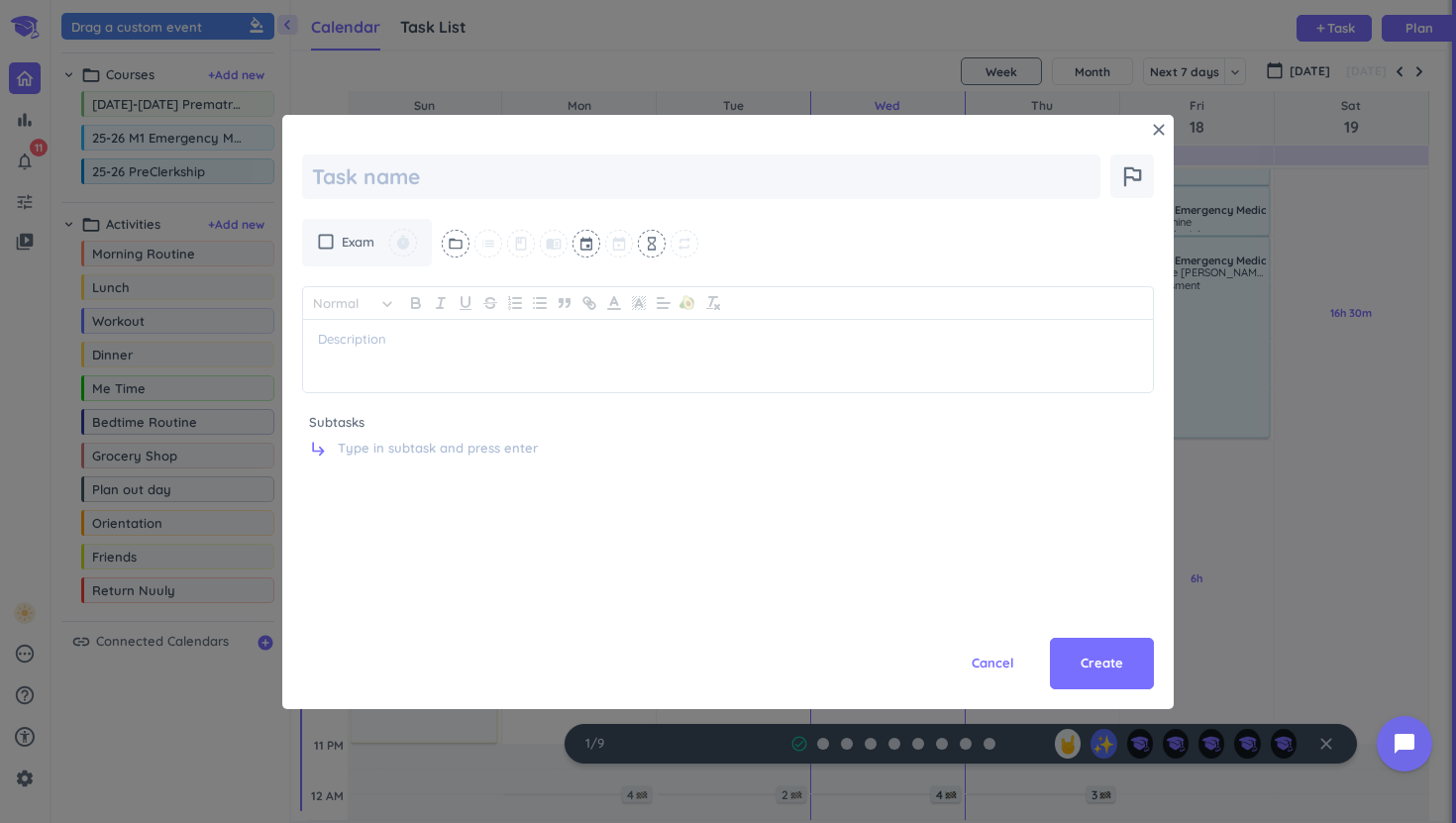 scroll, scrollTop: 0, scrollLeft: 0, axis: both 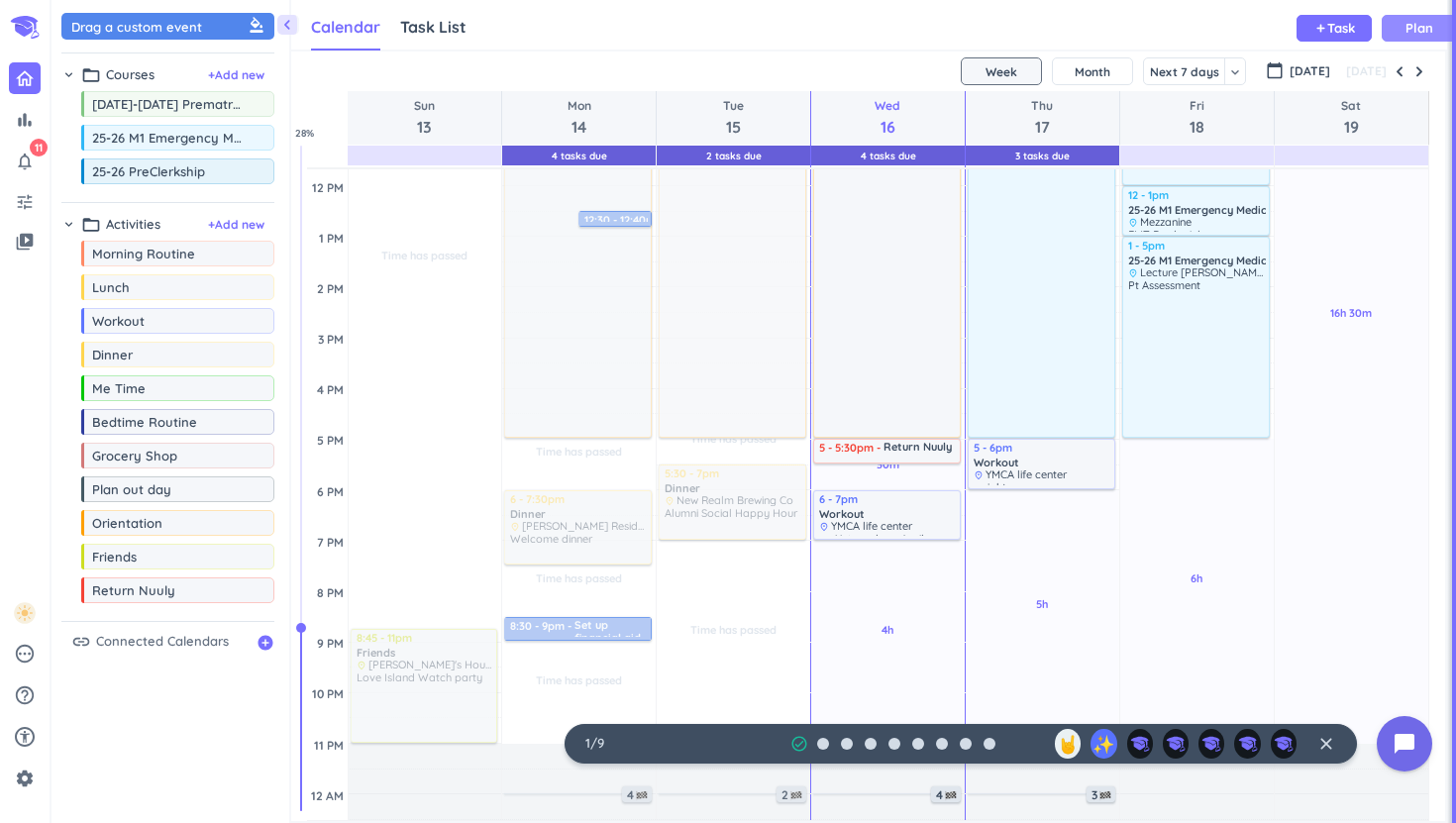 click on "Plan" at bounding box center [1419, 28] 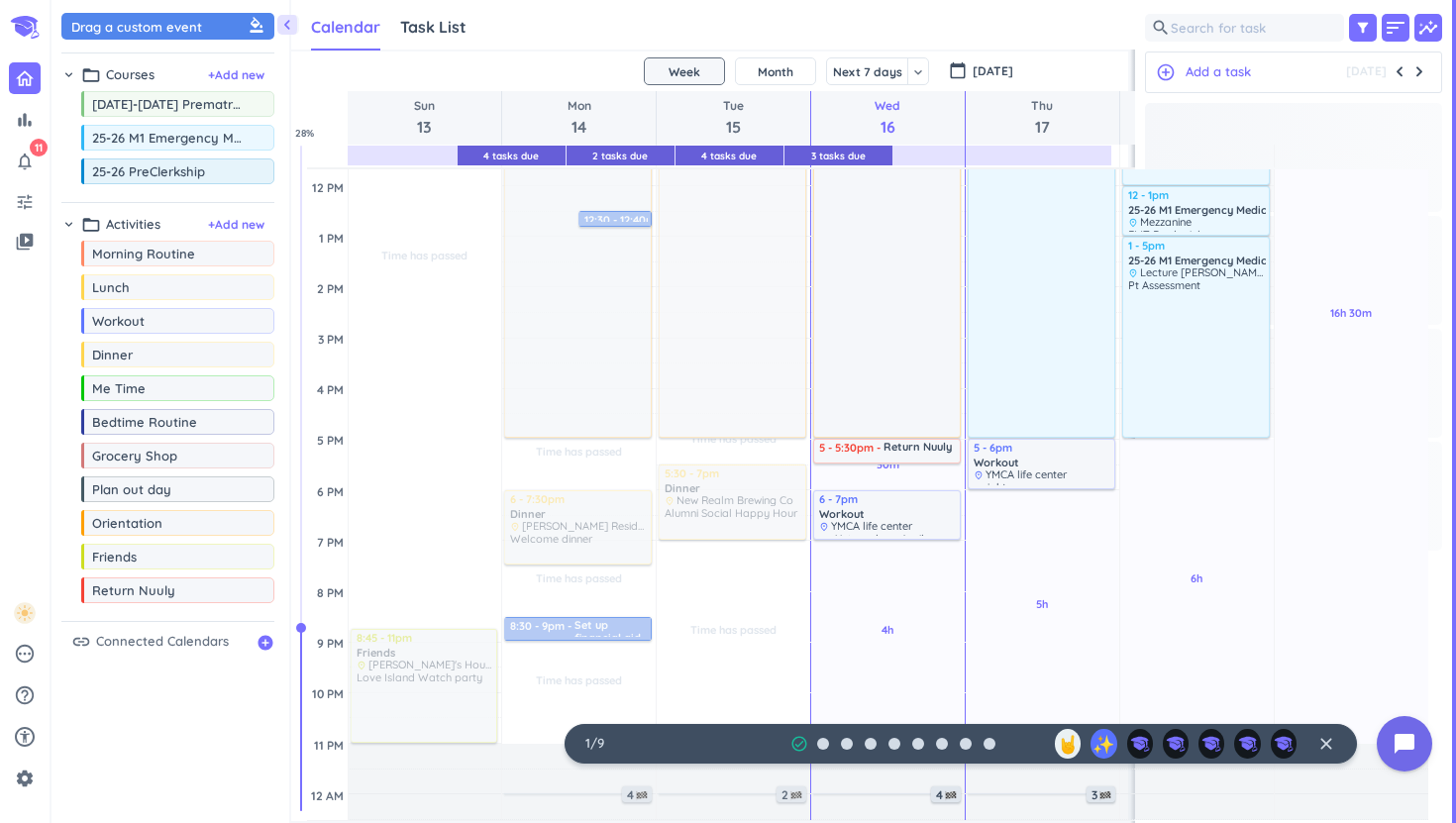 scroll, scrollTop: 50, scrollLeft: 924, axis: both 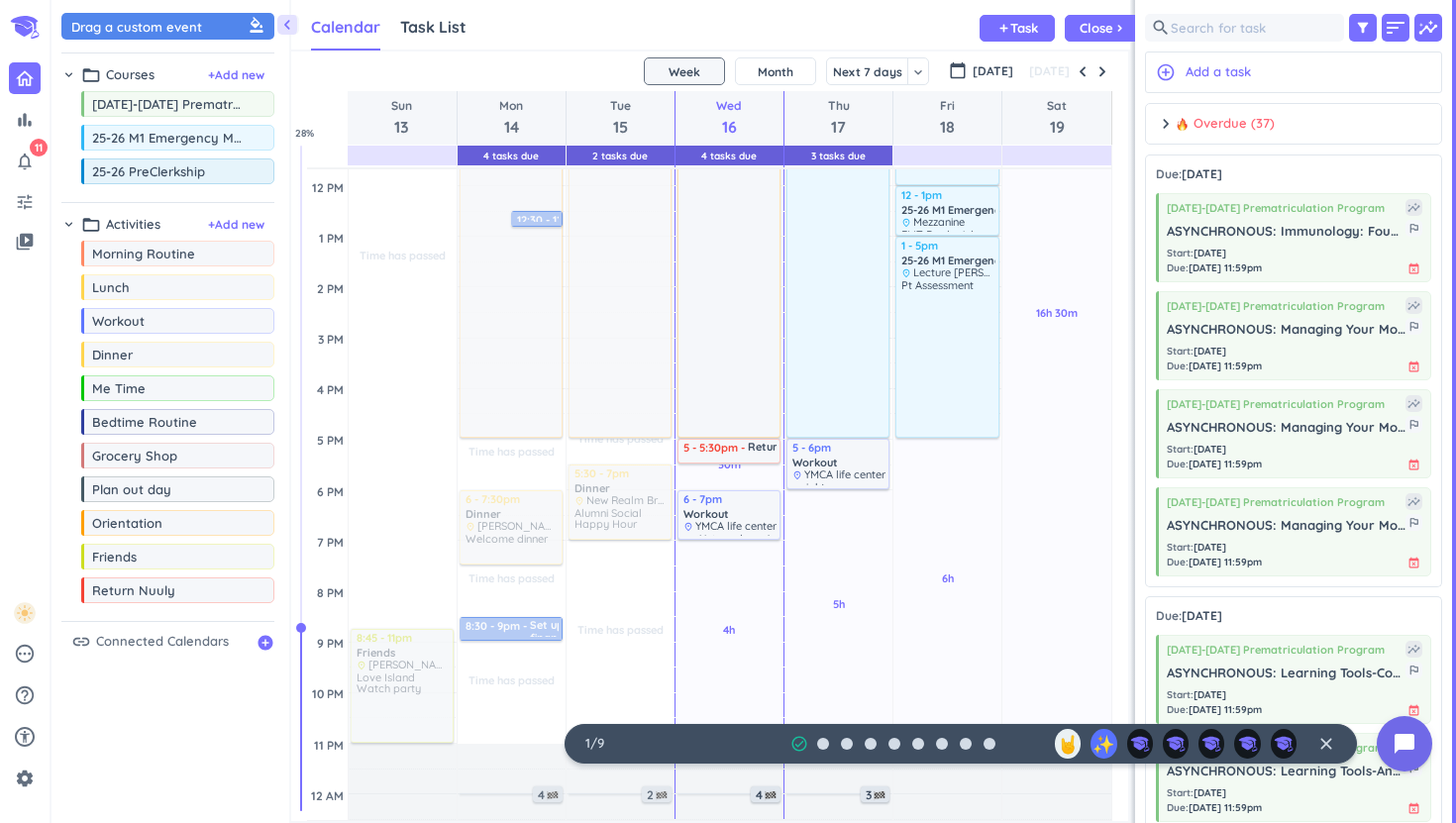 click on "close" at bounding box center (1326, 744) 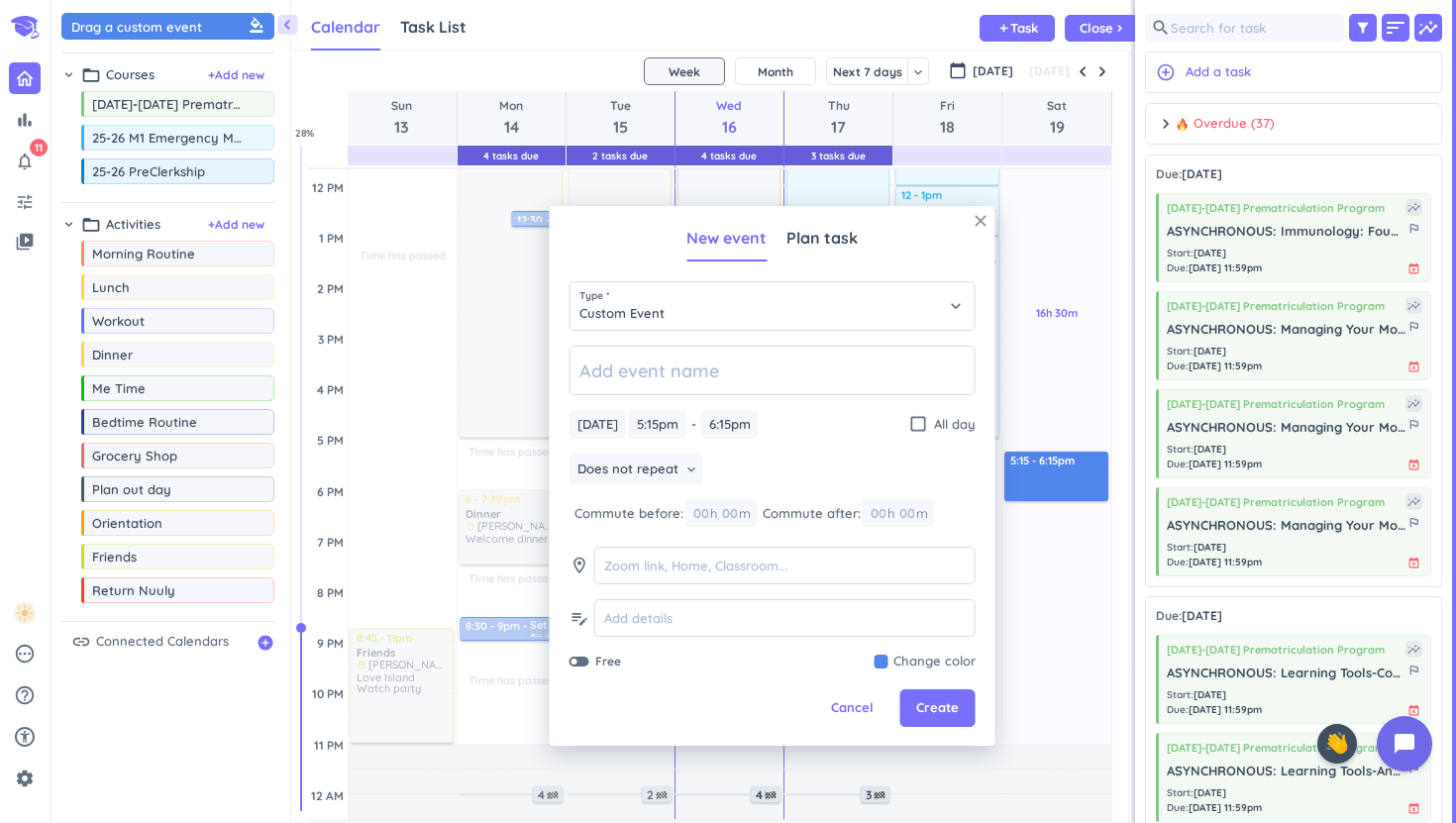 click on "close" at bounding box center (981, 221) 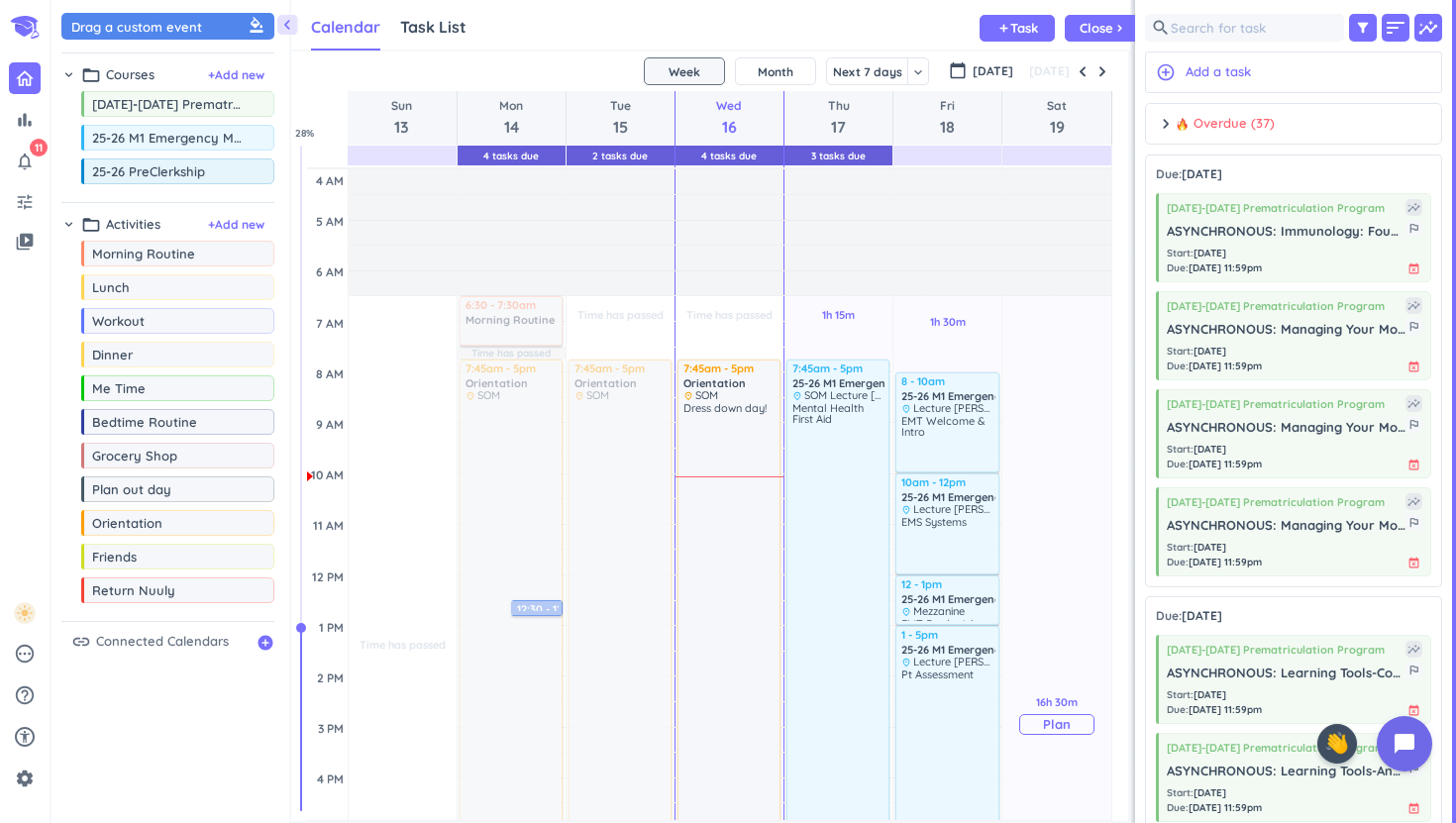 scroll, scrollTop: 134, scrollLeft: 0, axis: vertical 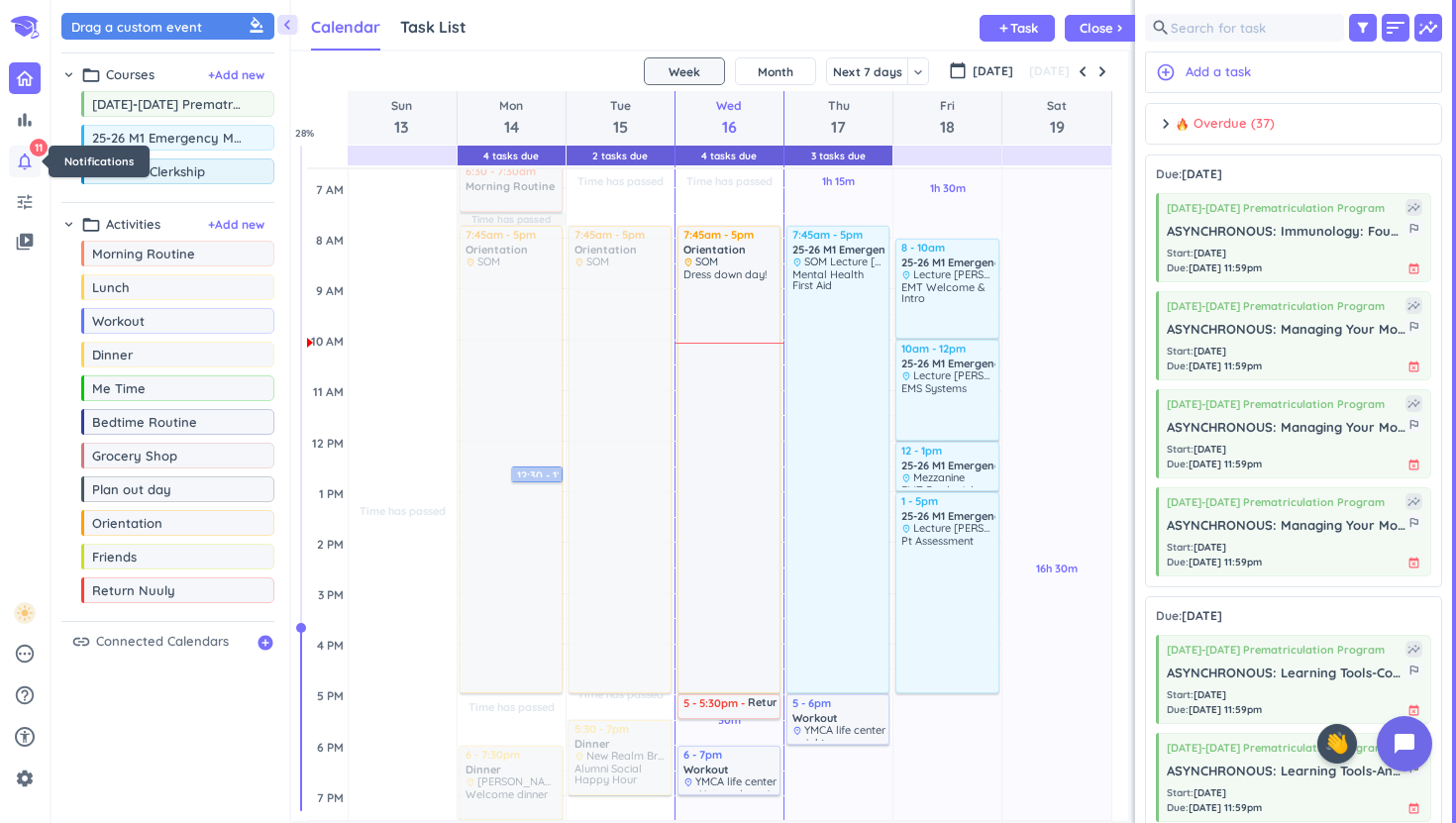 click on "notifications_none" at bounding box center (25, 161) 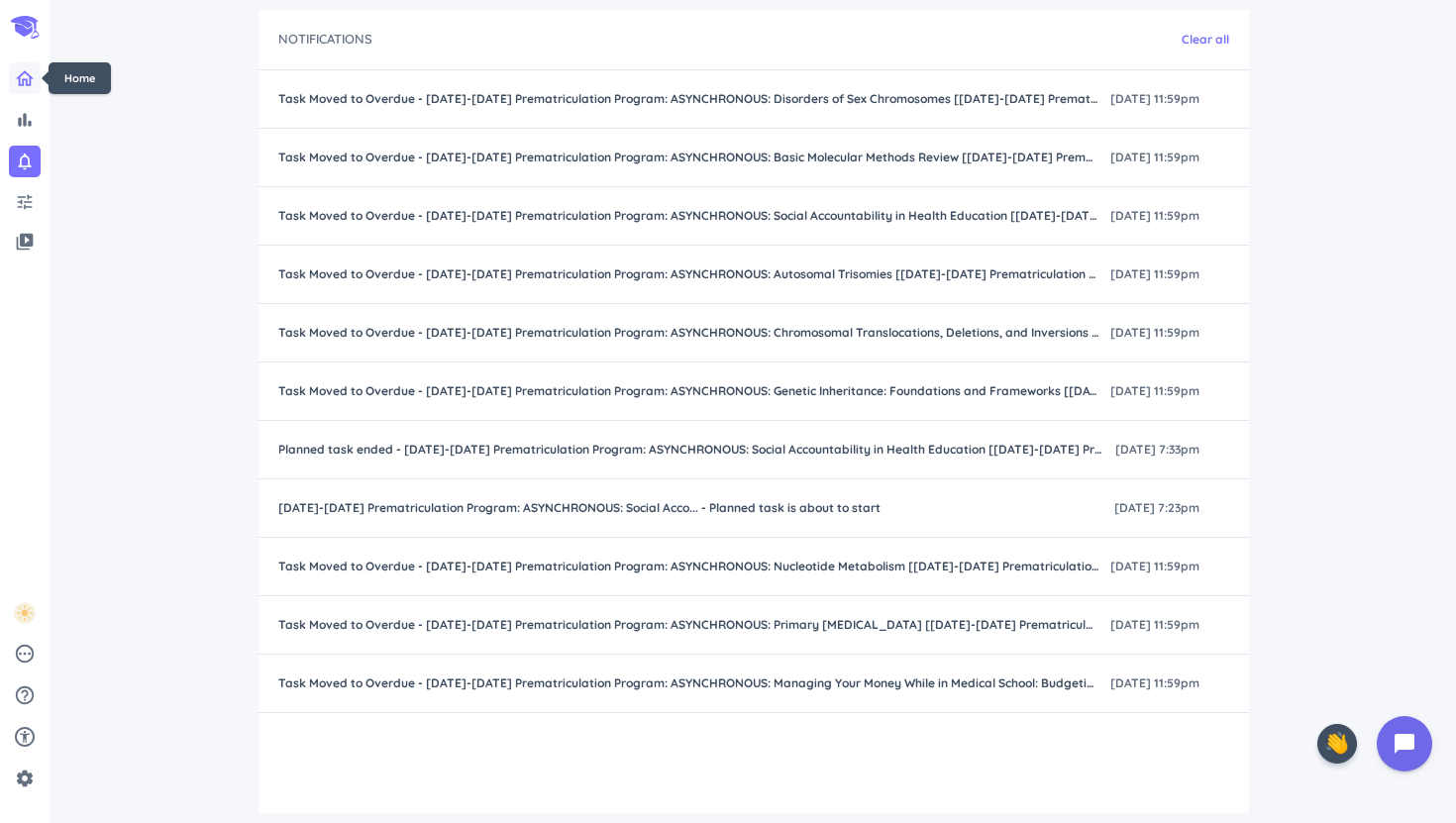 click at bounding box center [25, 78] 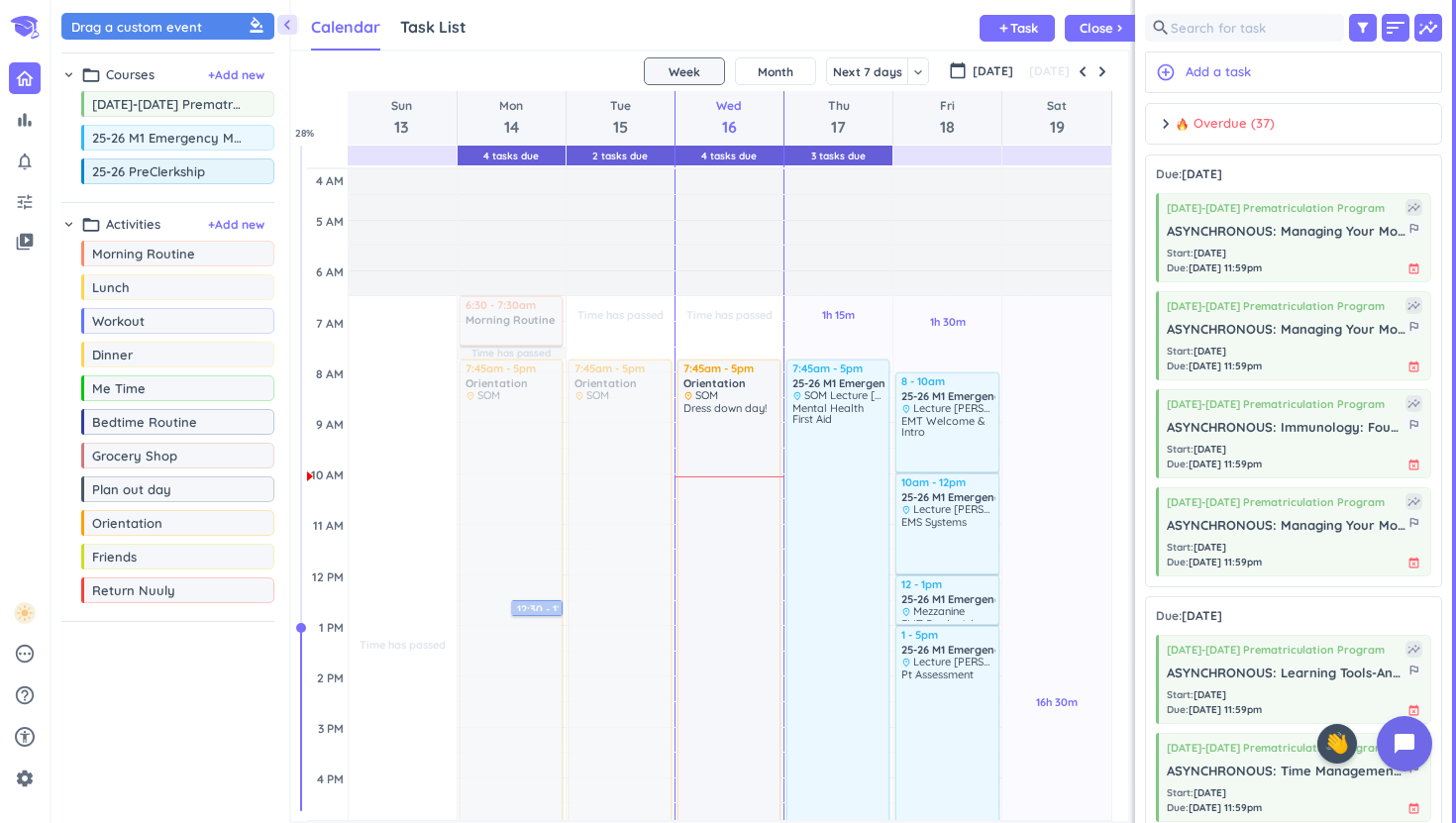 scroll, scrollTop: 1, scrollLeft: 1, axis: both 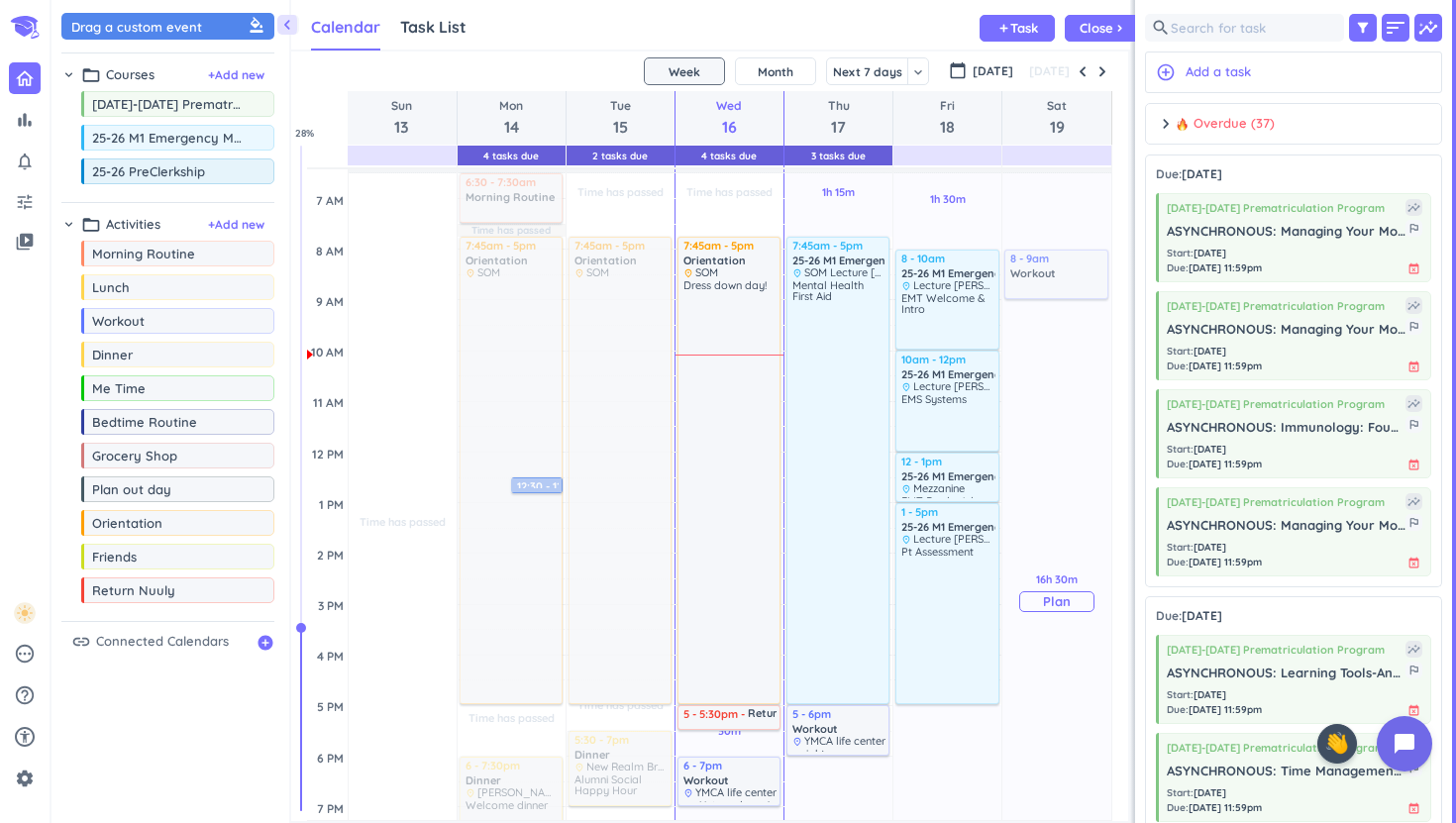 drag, startPoint x: 190, startPoint y: 324, endPoint x: 1061, endPoint y: 255, distance: 873.72879 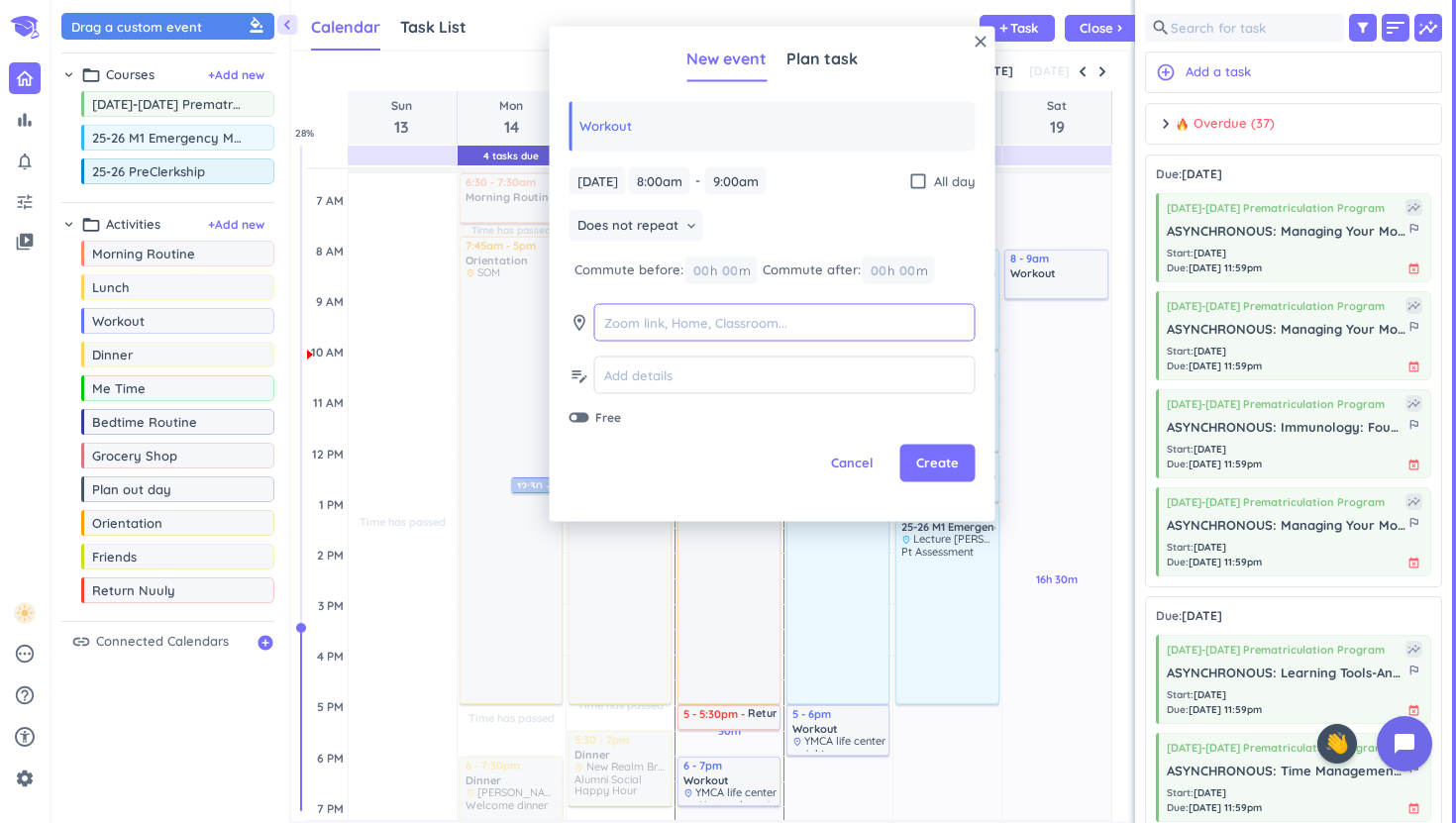 click at bounding box center (784, 322) 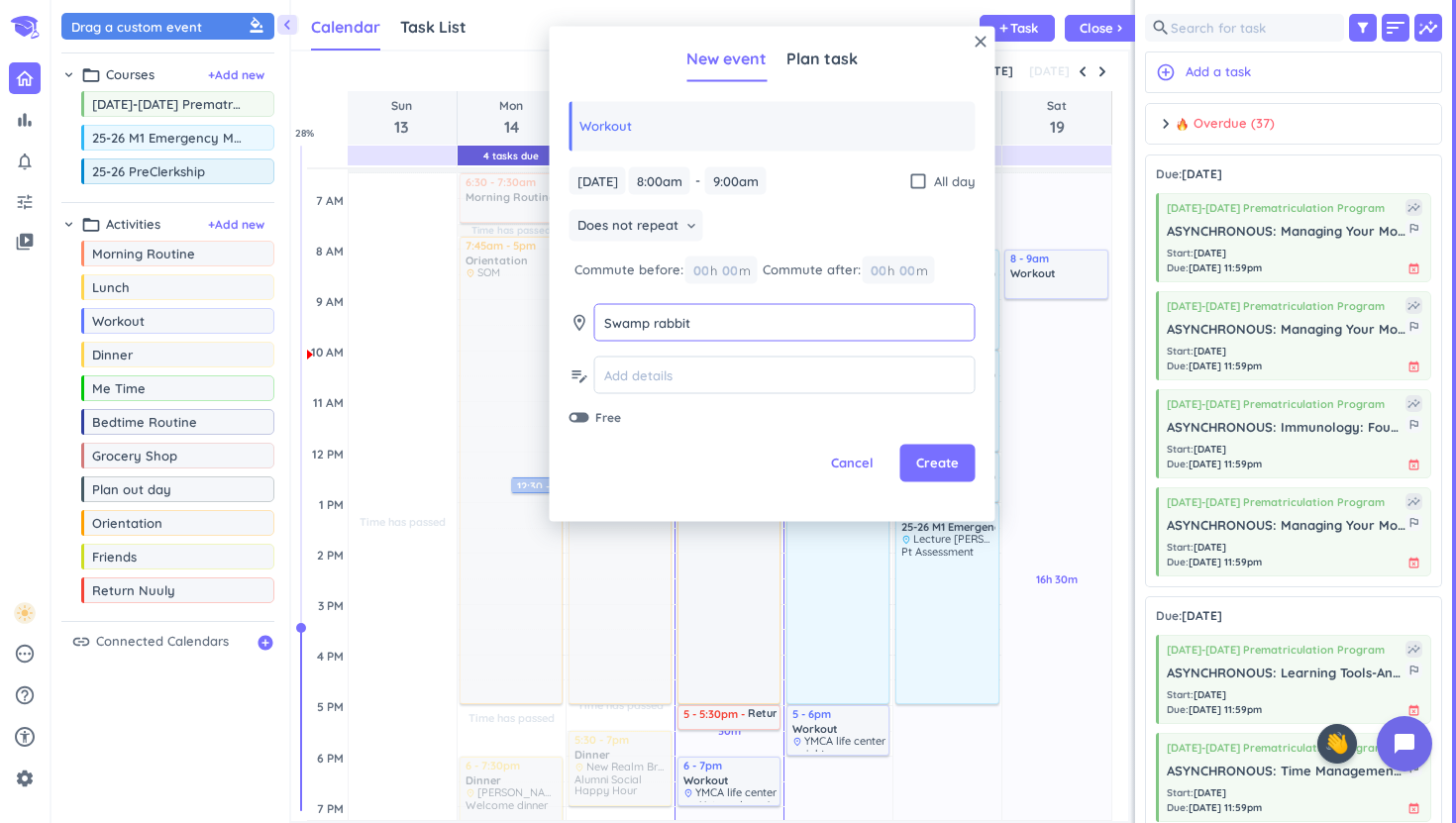 type on "Swamp rabbit" 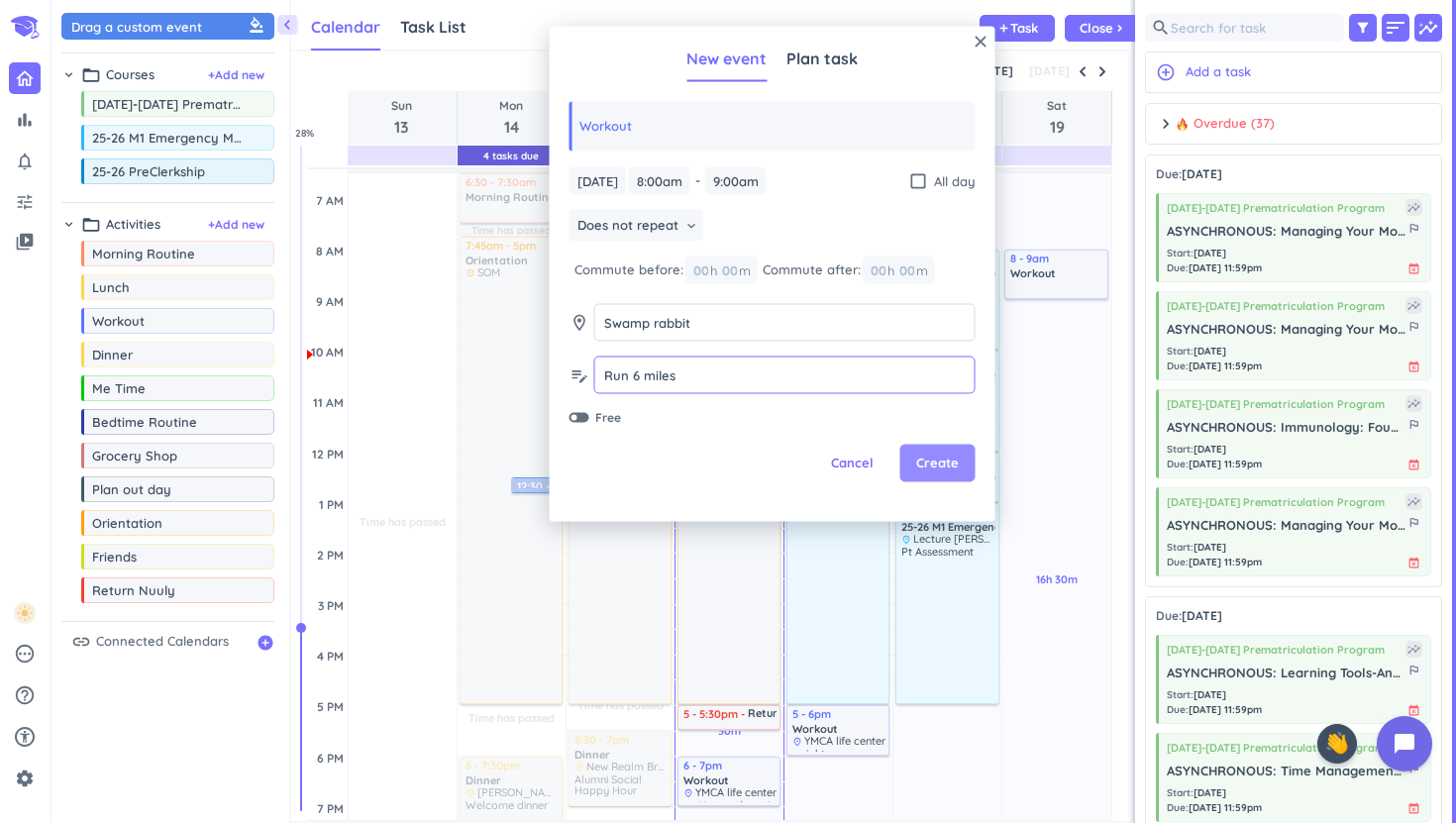 type on "Run 6 miles" 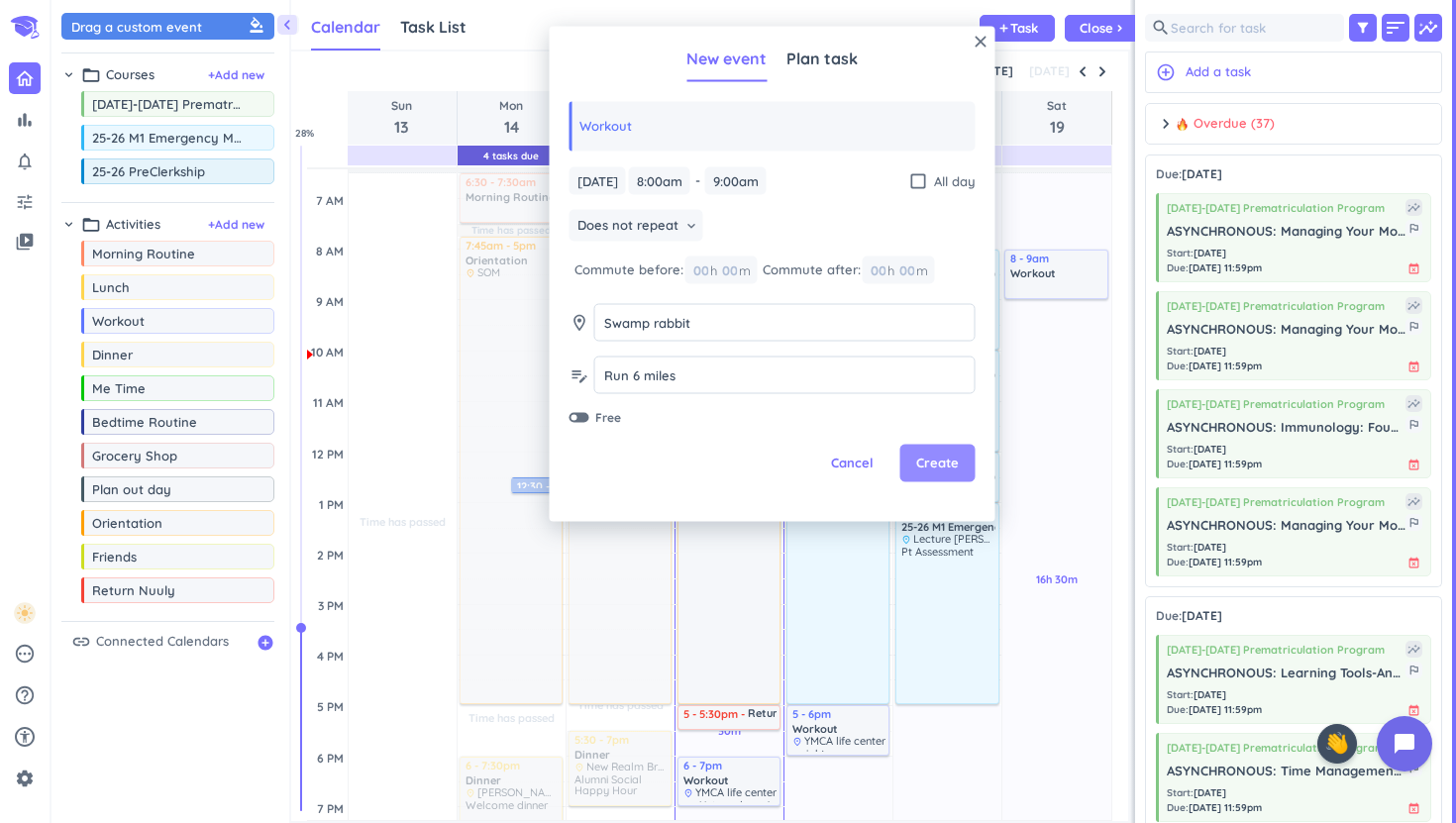 click on "Create" at bounding box center (937, 463) 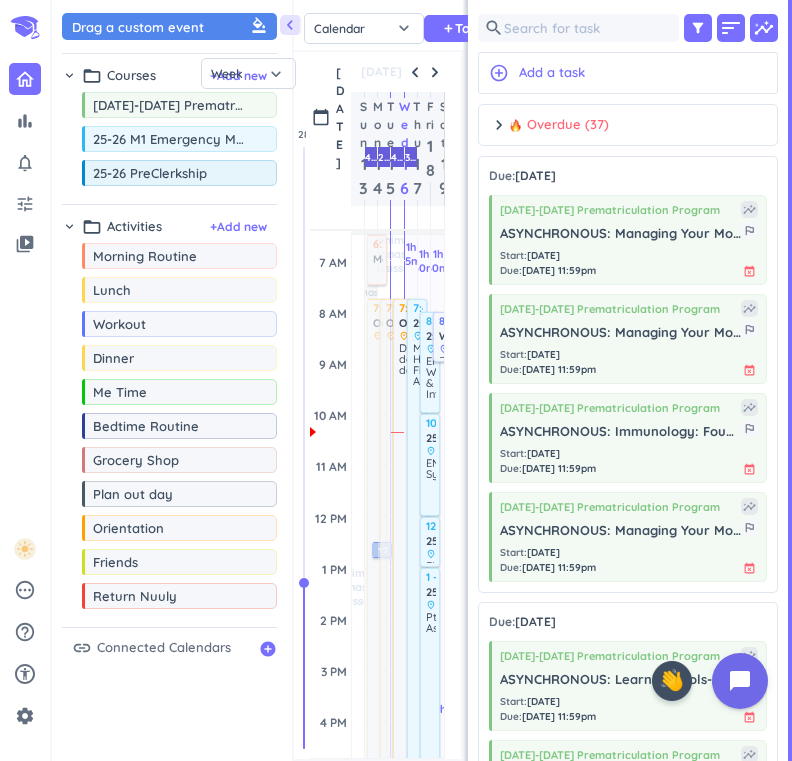 scroll, scrollTop: 50, scrollLeft: 169, axis: both 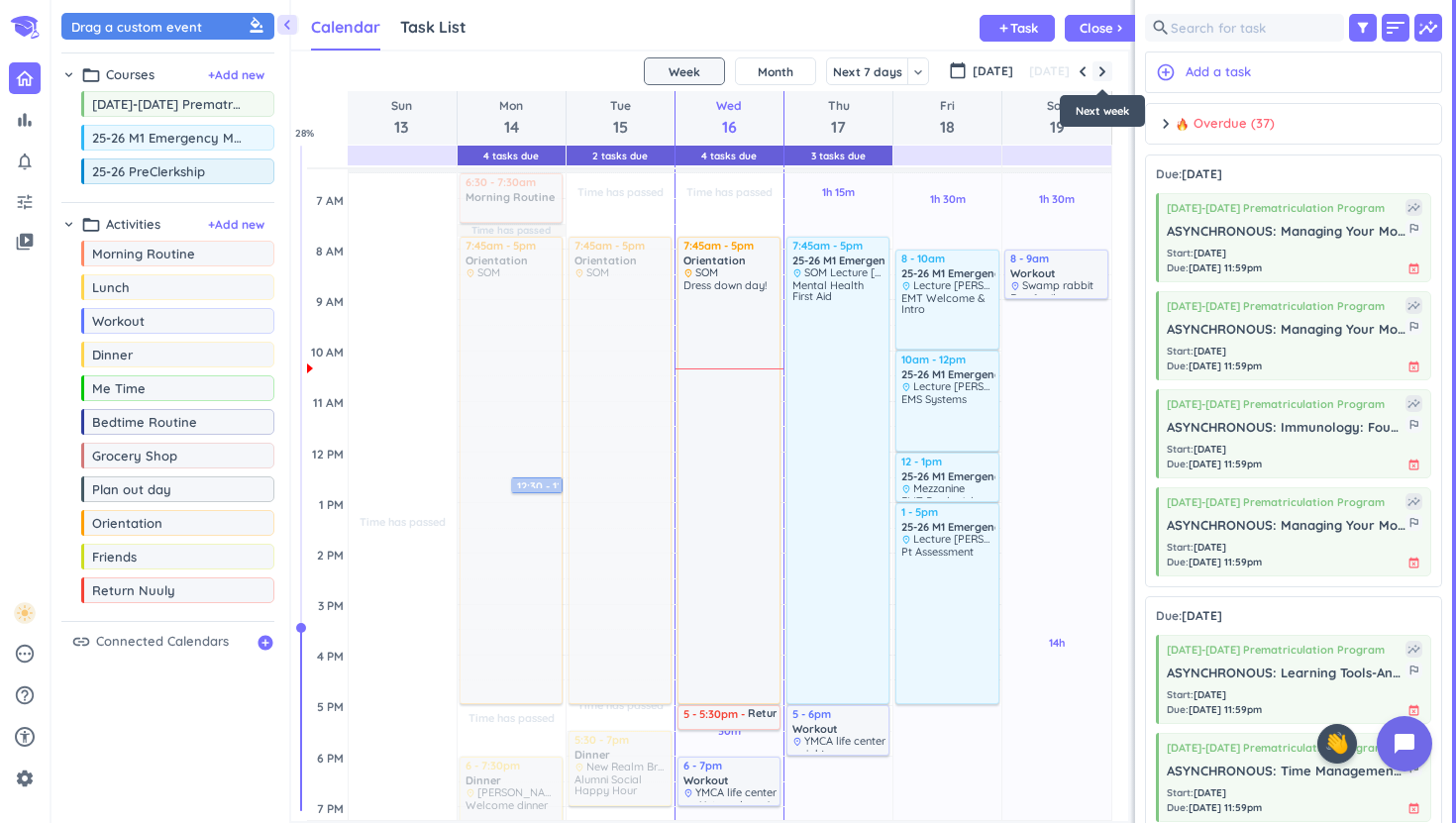 click at bounding box center (1102, 71) 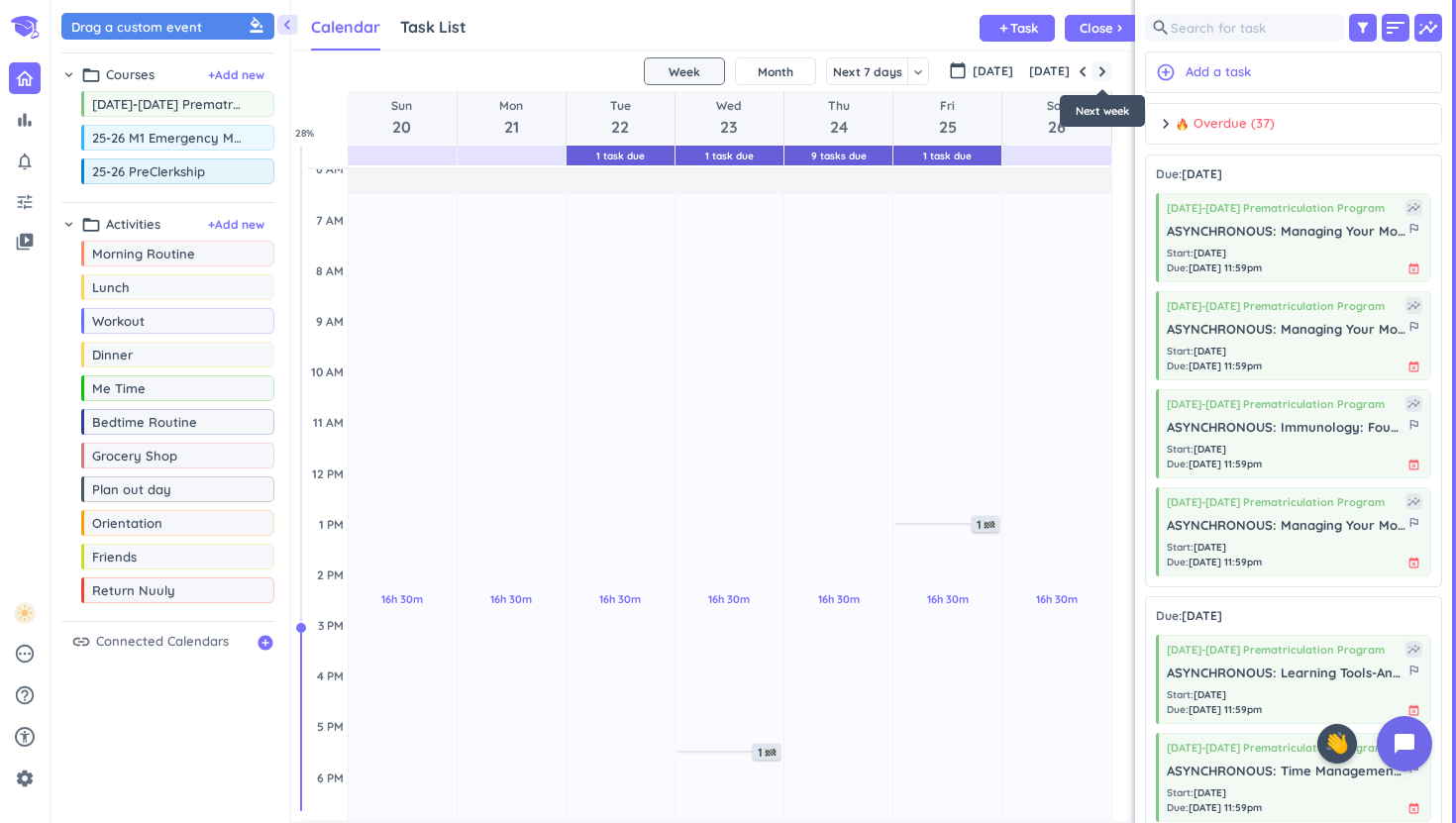 click at bounding box center (1102, 71) 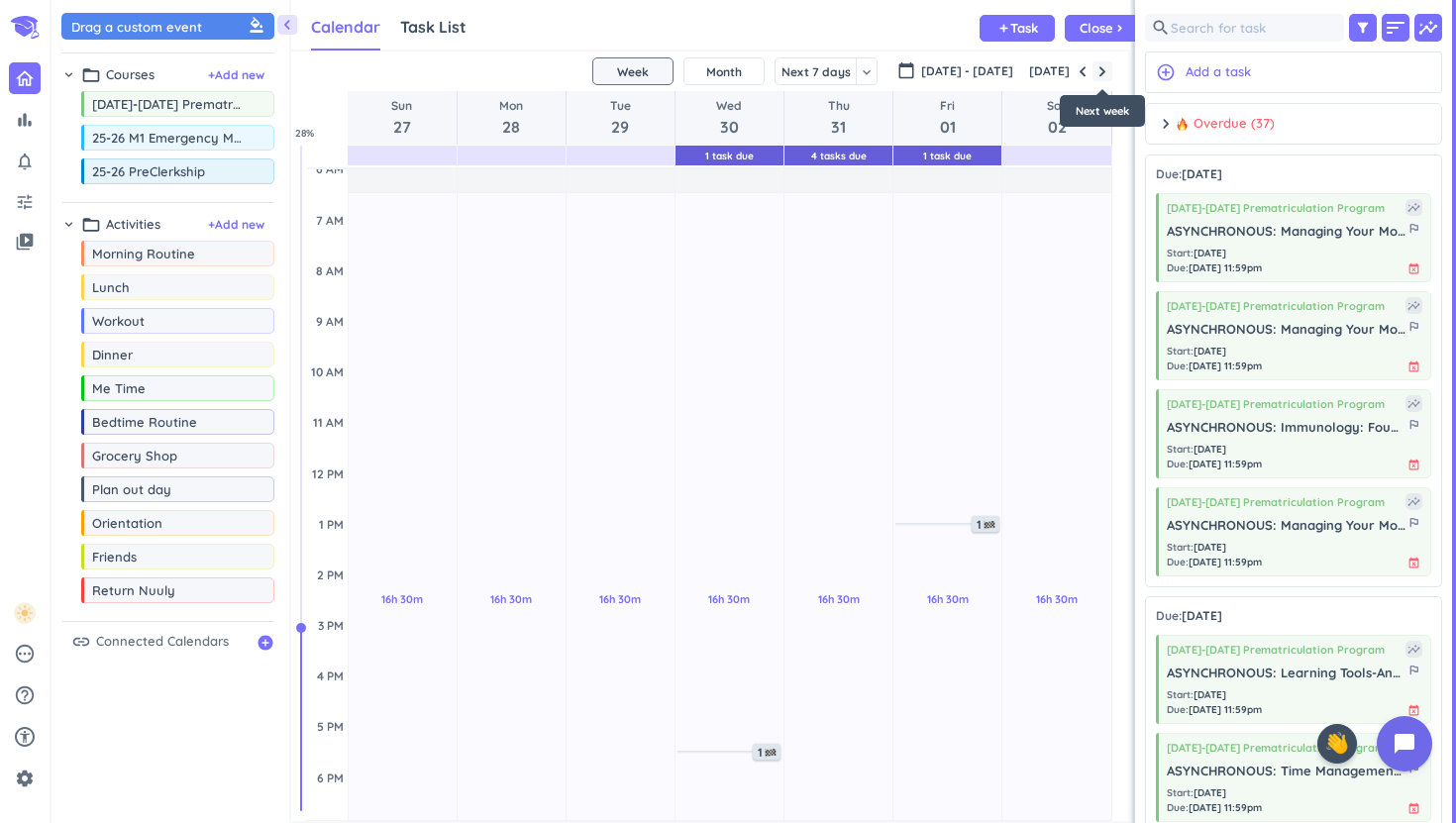 click at bounding box center [1102, 71] 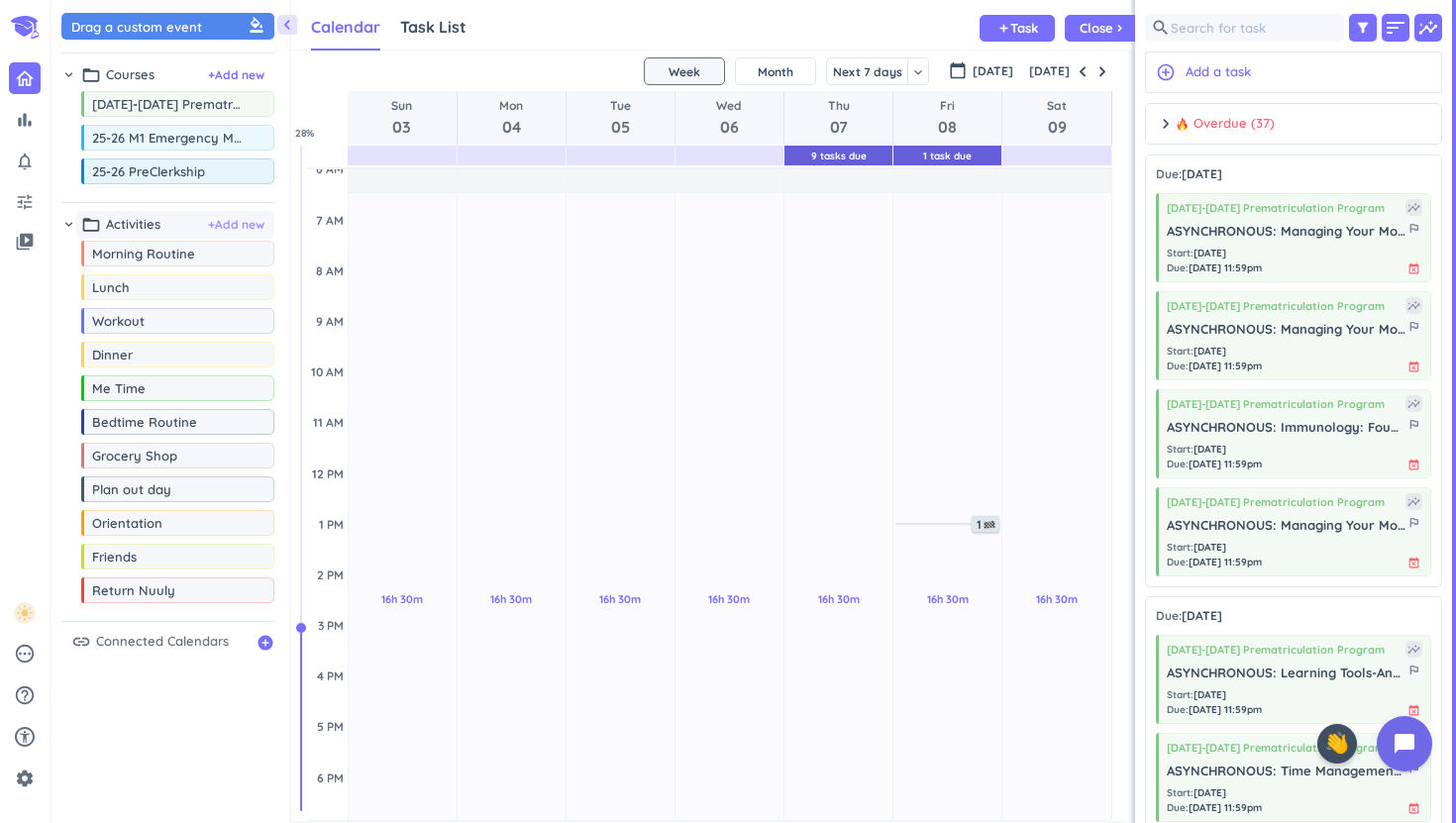 click on "+  Add new" at bounding box center (236, 225) 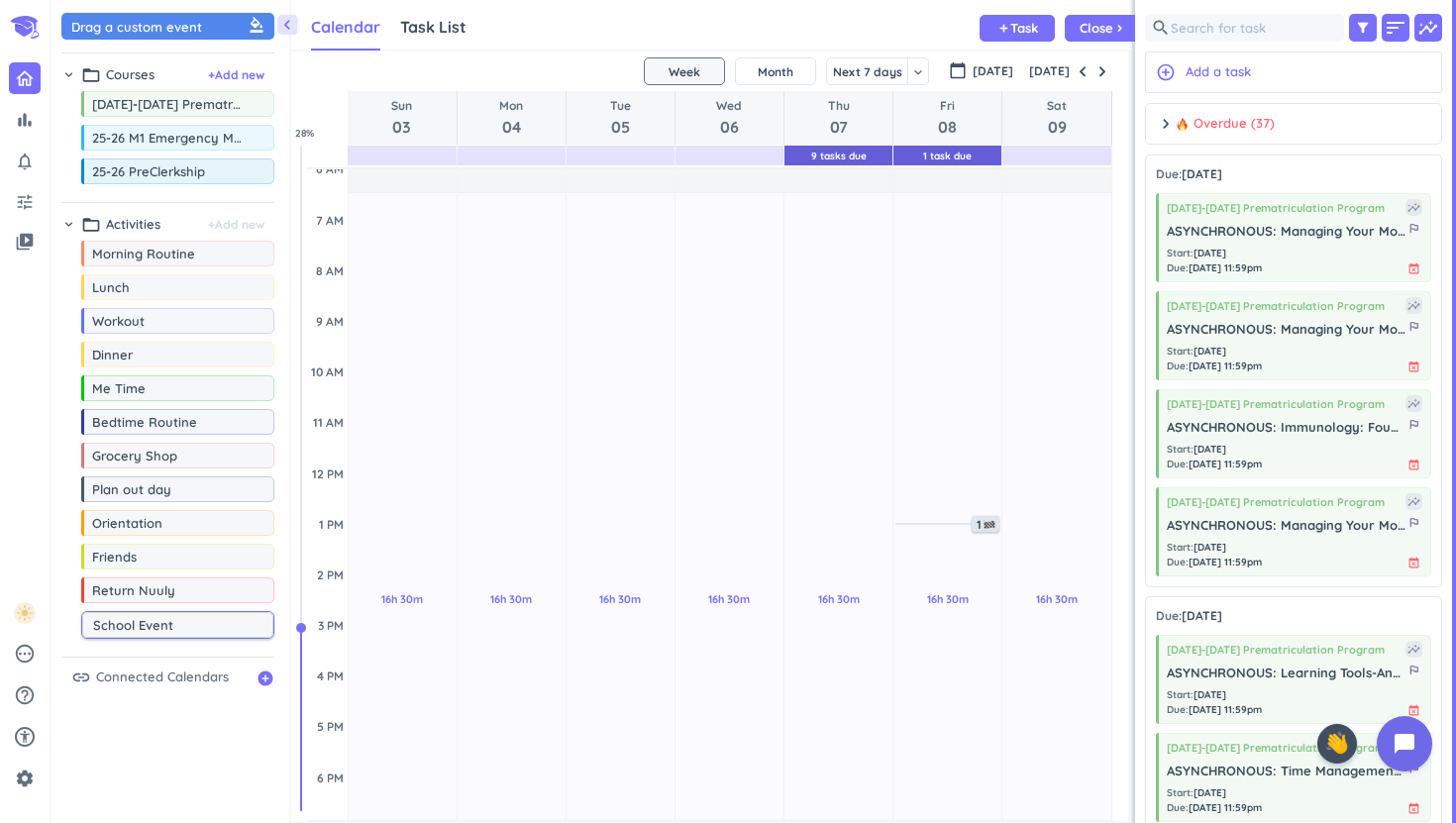 type on "School Event" 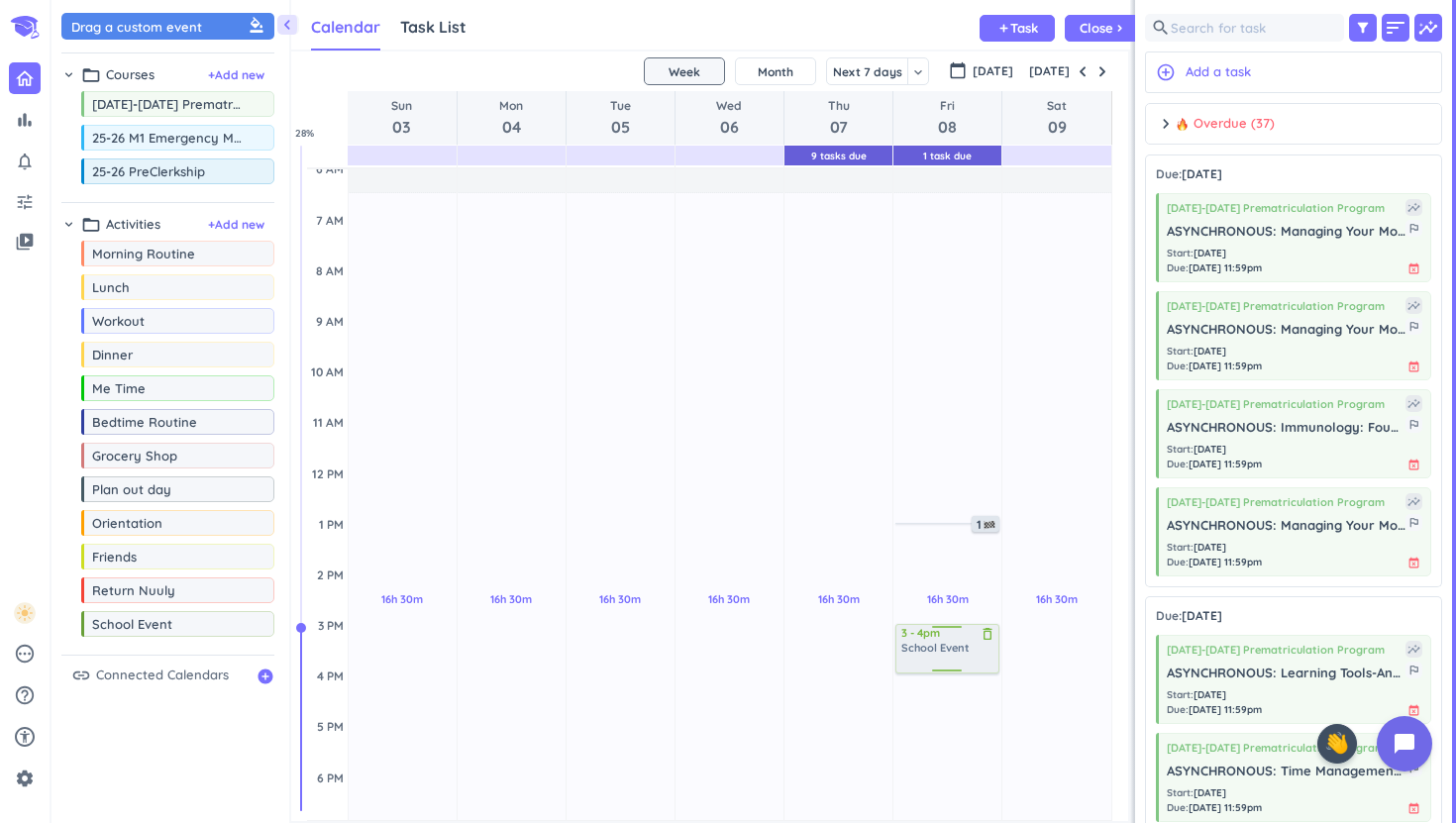 drag, startPoint x: 163, startPoint y: 631, endPoint x: 965, endPoint y: 628, distance: 802.00561 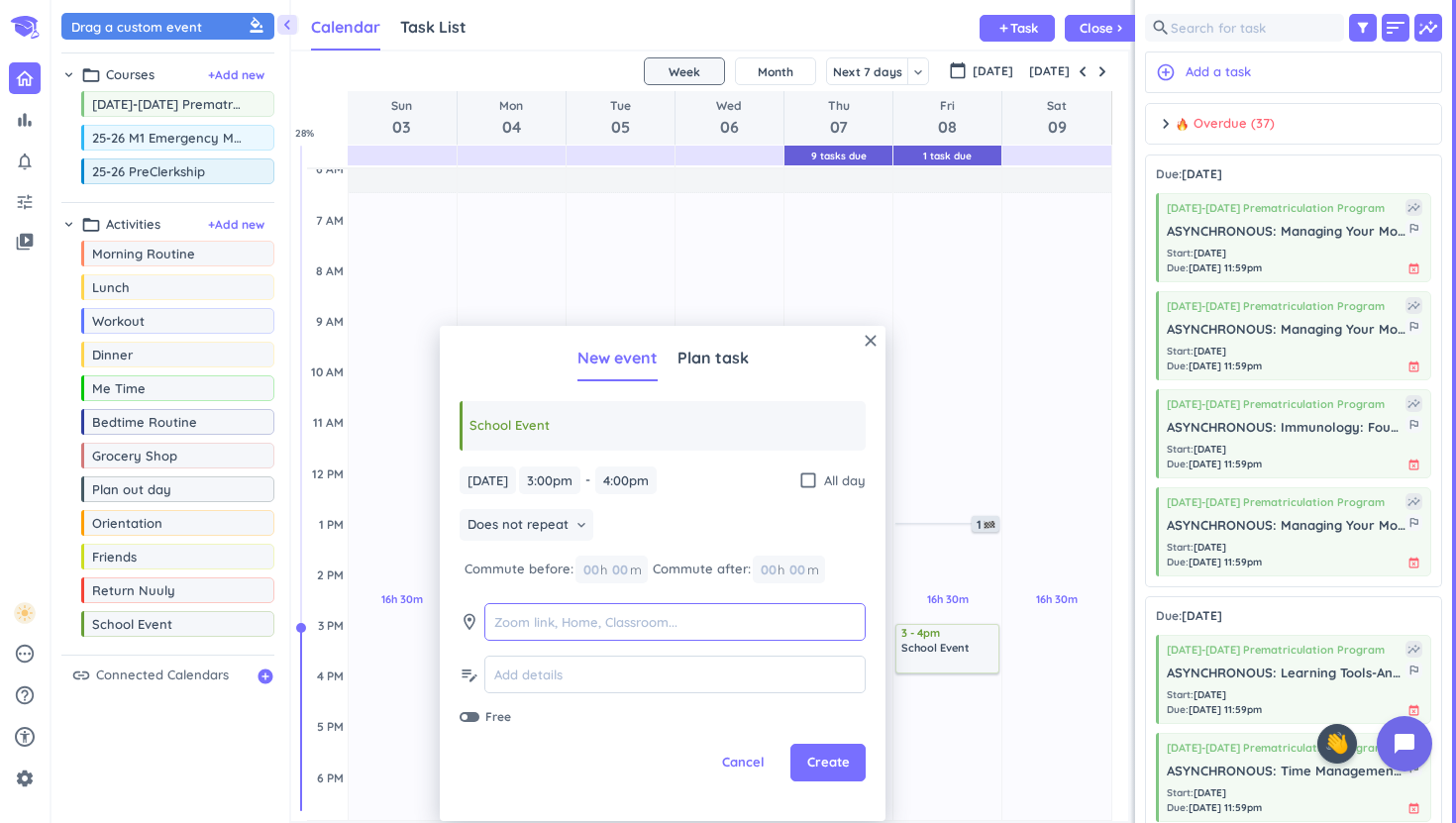click at bounding box center (675, 622) 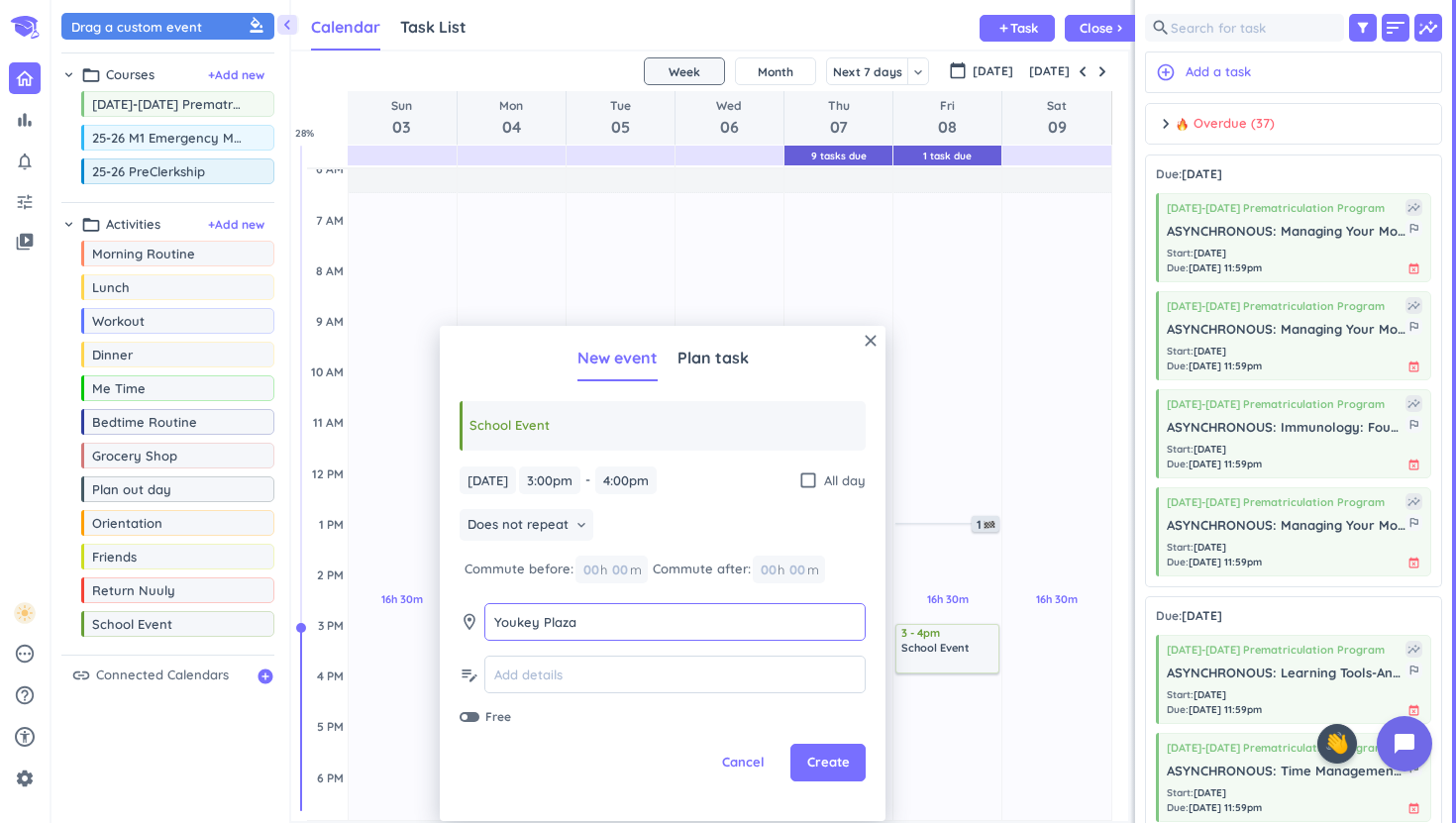 type on "Youkey Plaza" 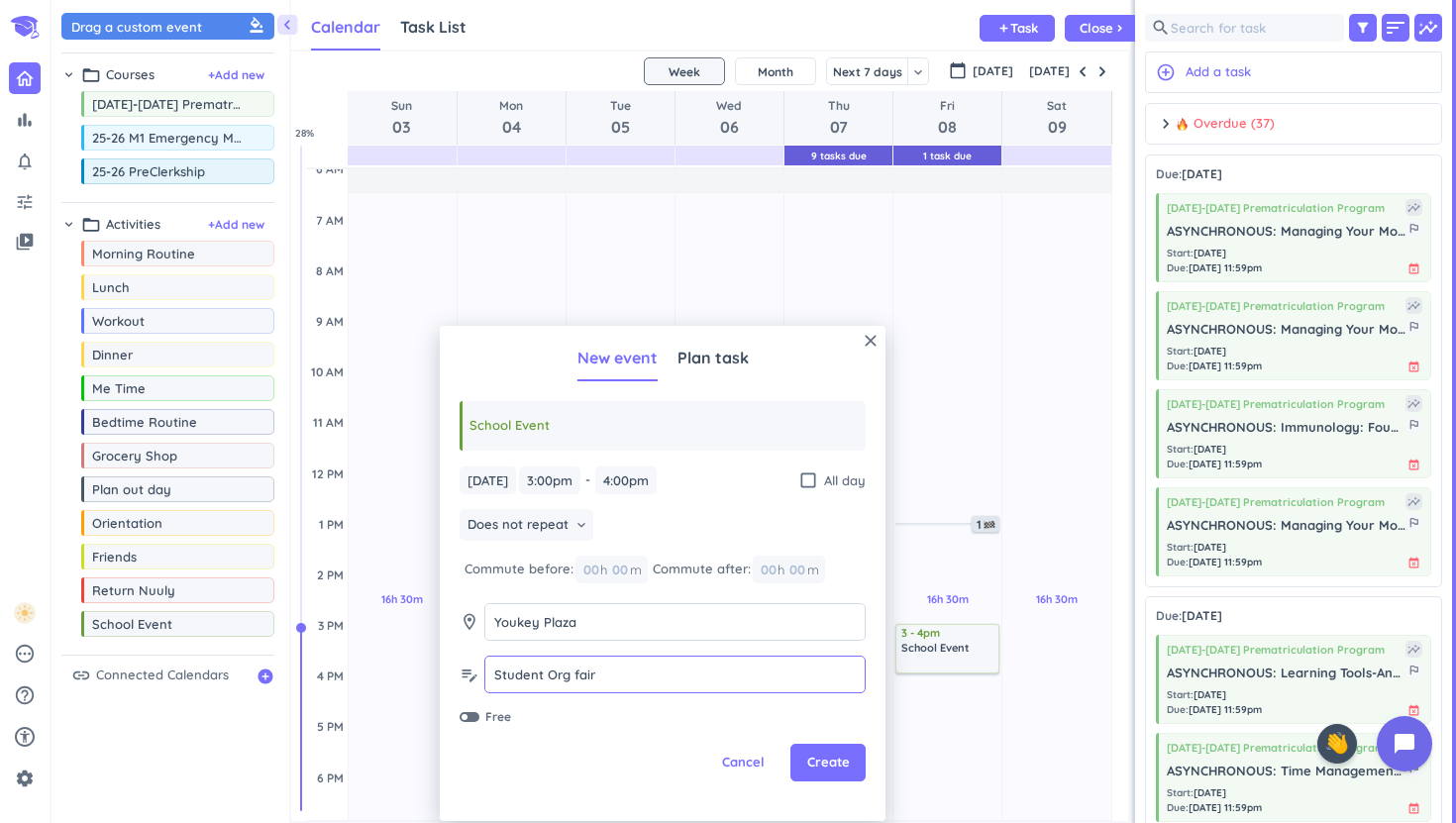 click on "Student Org fair" at bounding box center (675, 674) 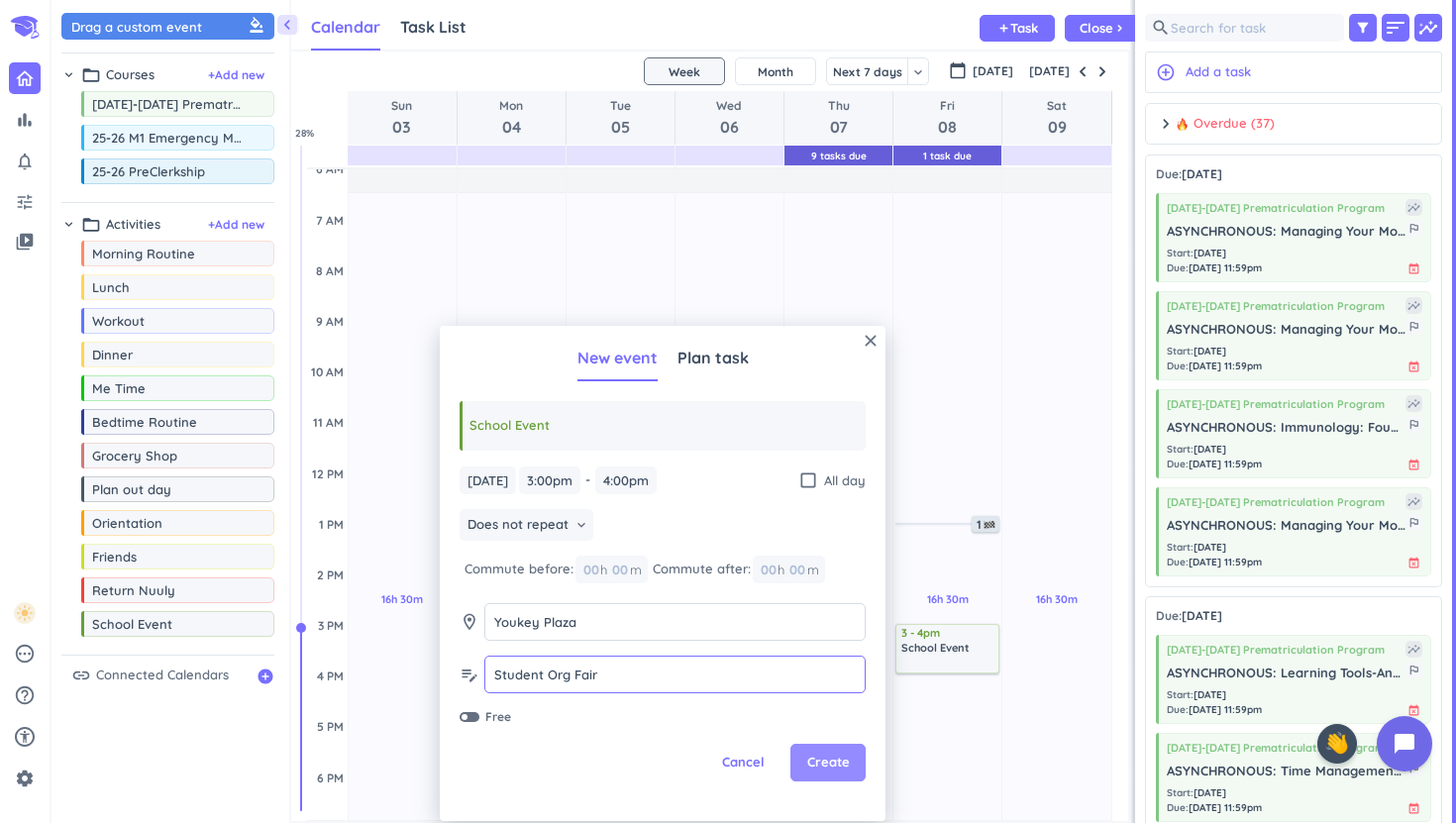 type on "Student Org Fair" 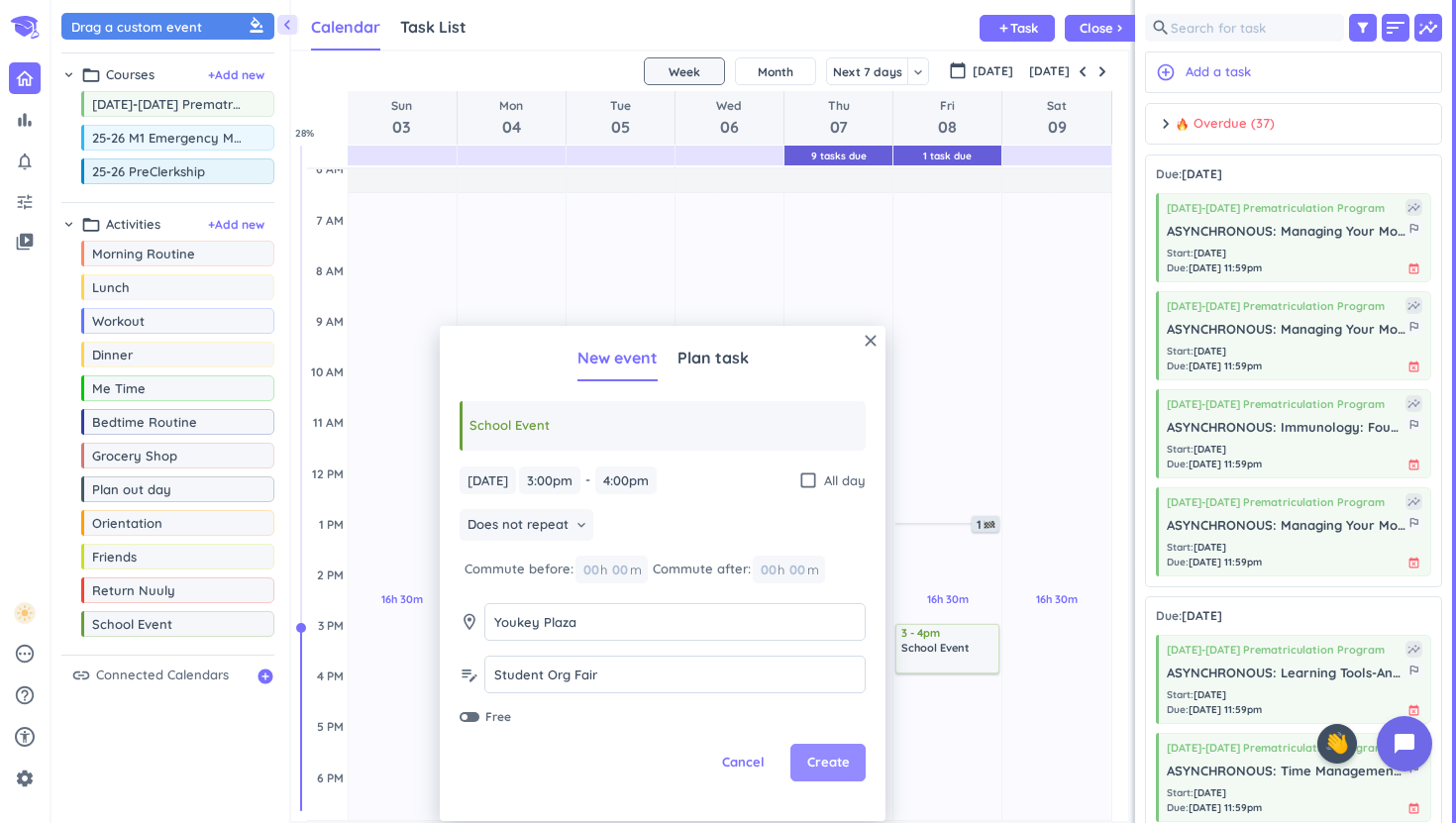 click on "Create" at bounding box center (828, 763) 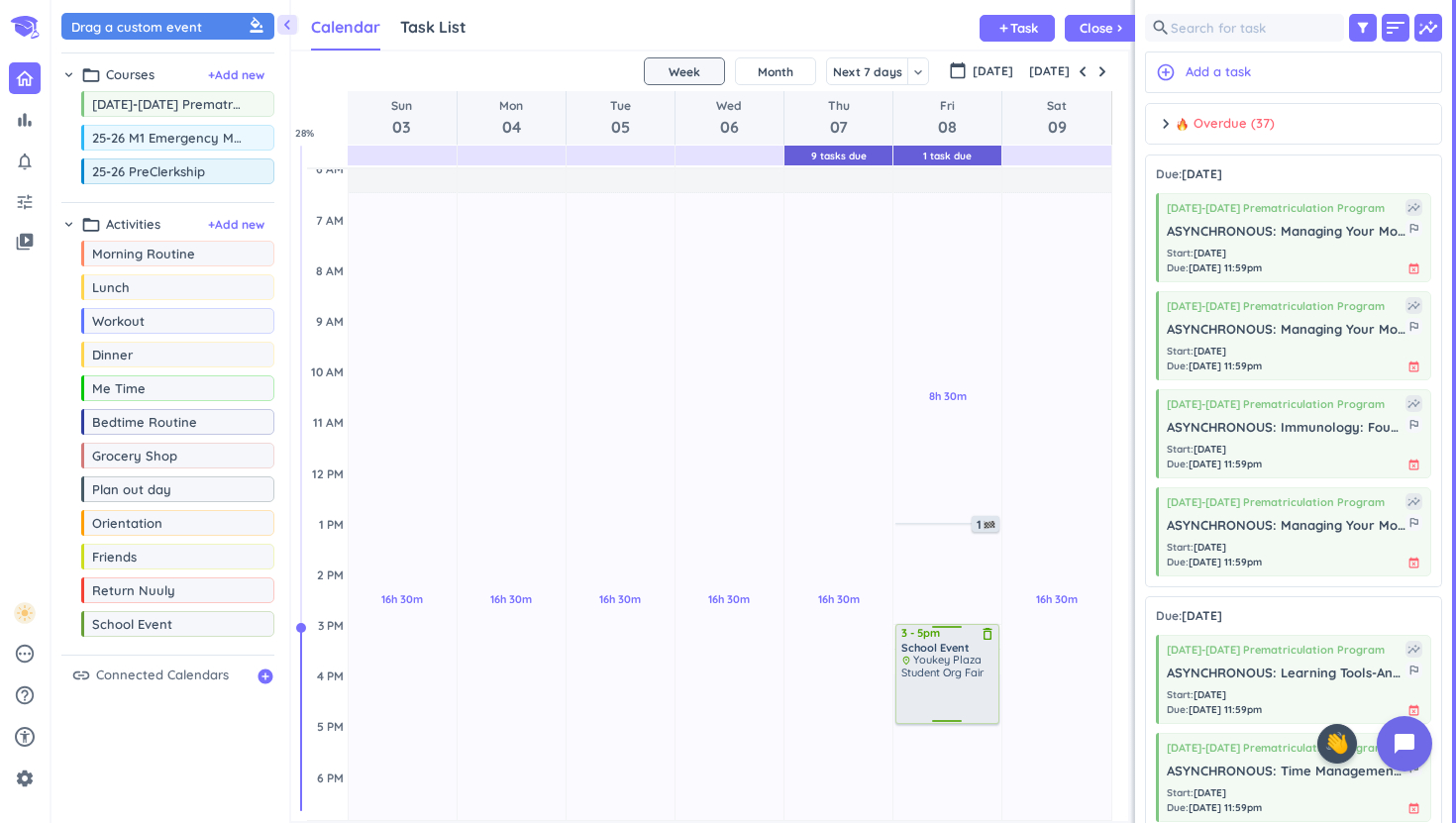 drag, startPoint x: 946, startPoint y: 669, endPoint x: 954, endPoint y: 716, distance: 47.676 